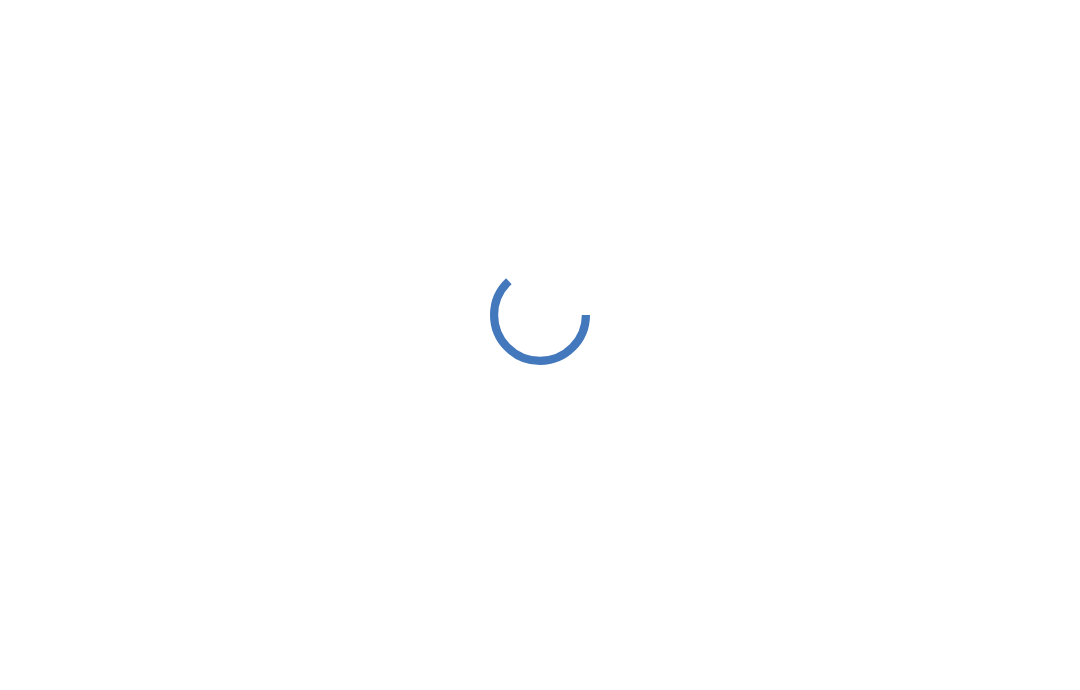 scroll, scrollTop: 0, scrollLeft: 0, axis: both 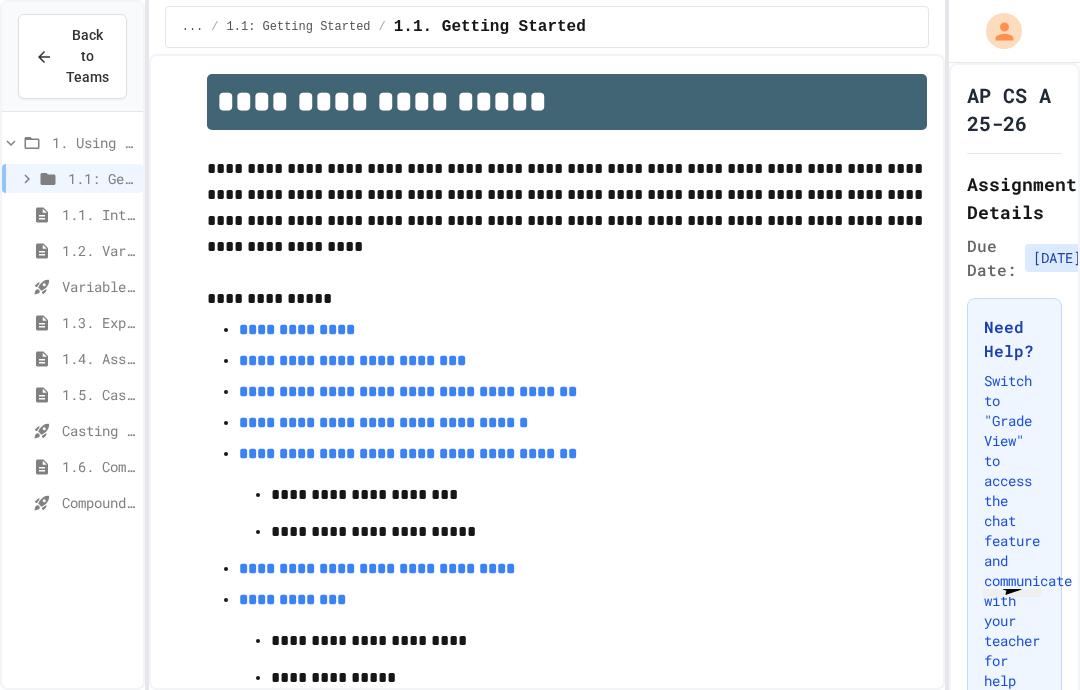 click on "1.1. Introduction to Algorithms, Programming, and Compilers" at bounding box center (98, 214) 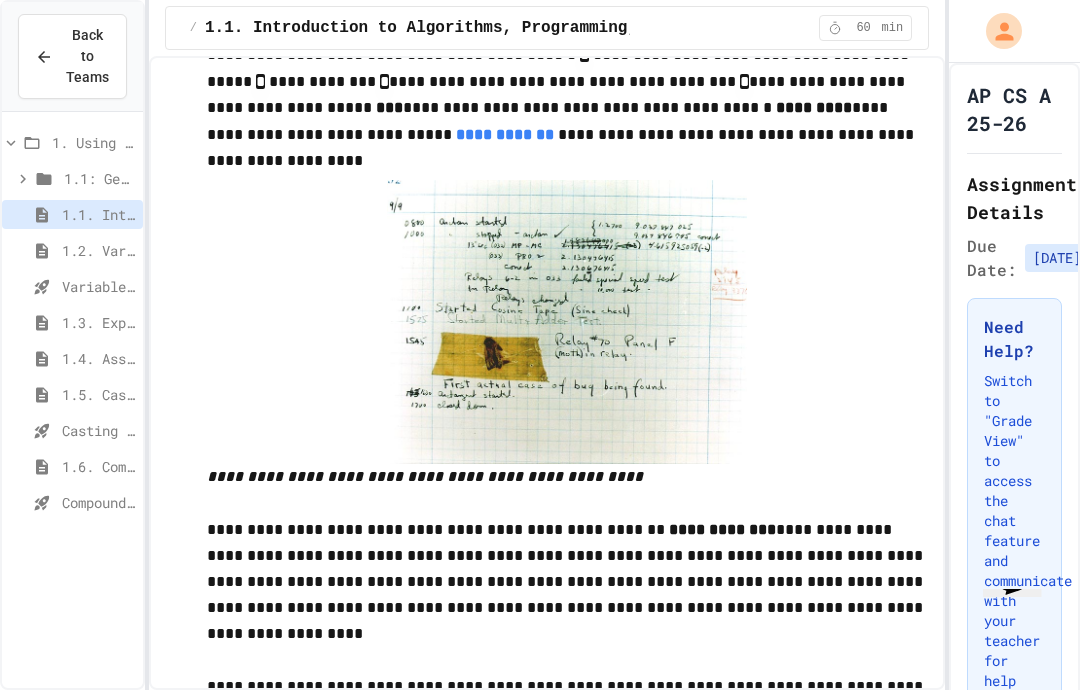 scroll, scrollTop: 7101, scrollLeft: 0, axis: vertical 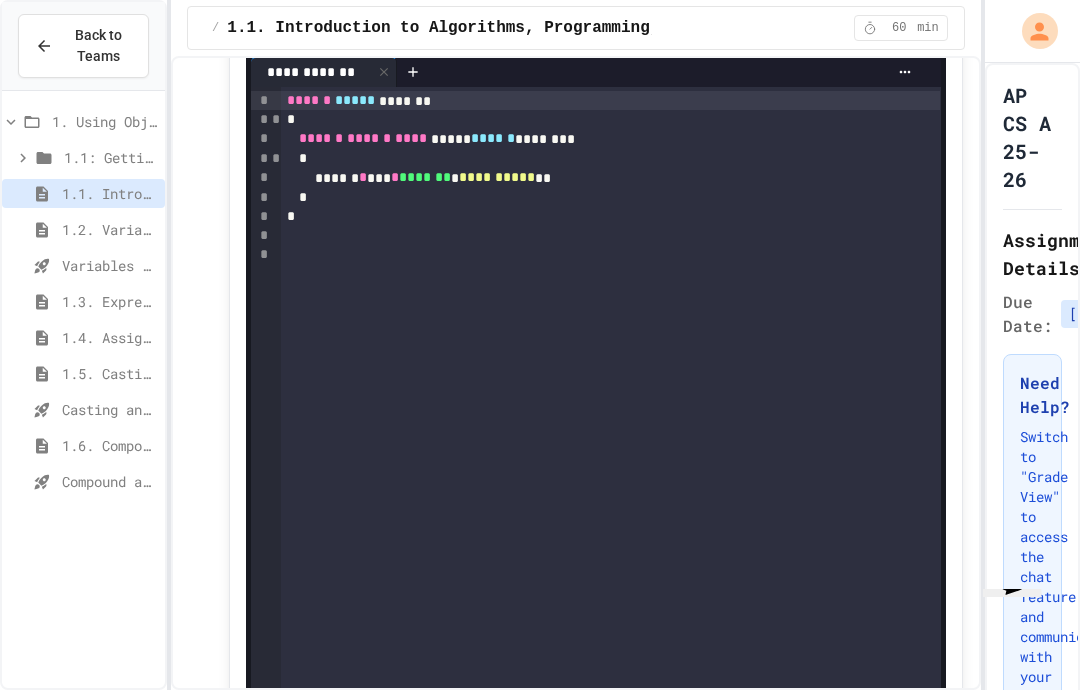 click at bounding box center [1040, 31] 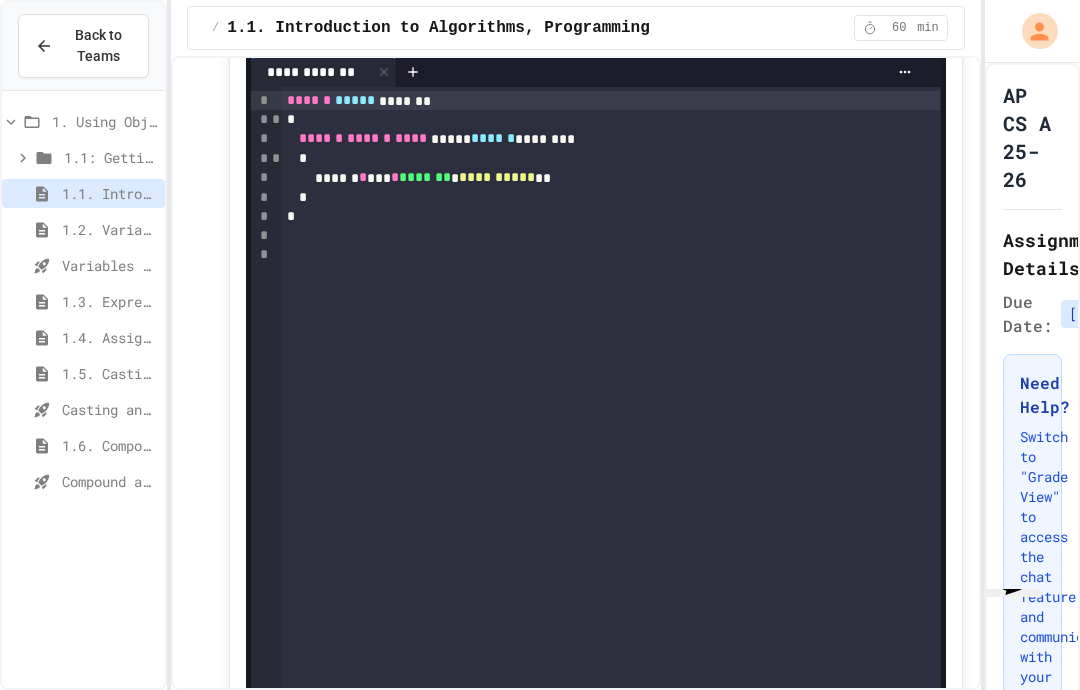 click at bounding box center [540, 690] 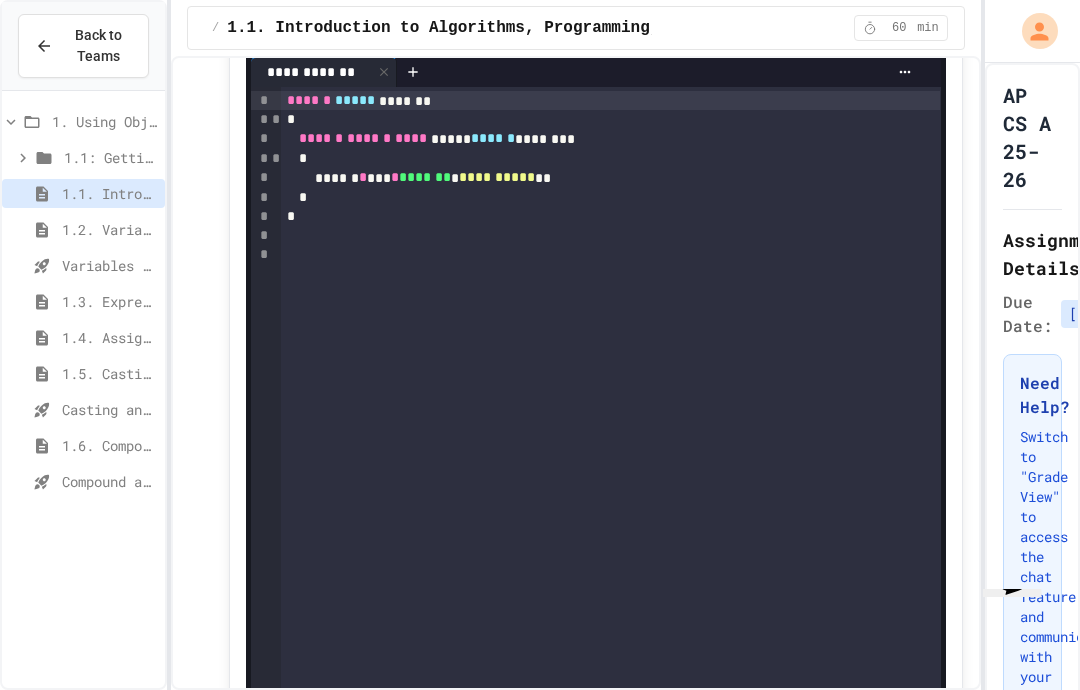 click on "Back to Teams" at bounding box center (98, 46) 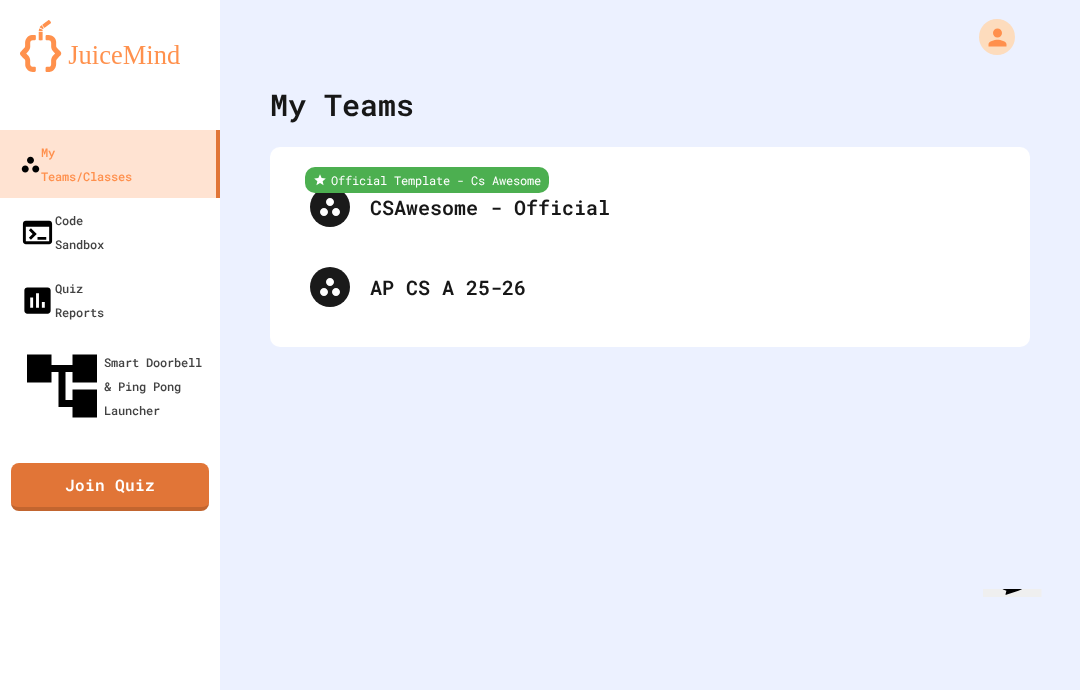 click on "Join Quiz" at bounding box center (110, 487) 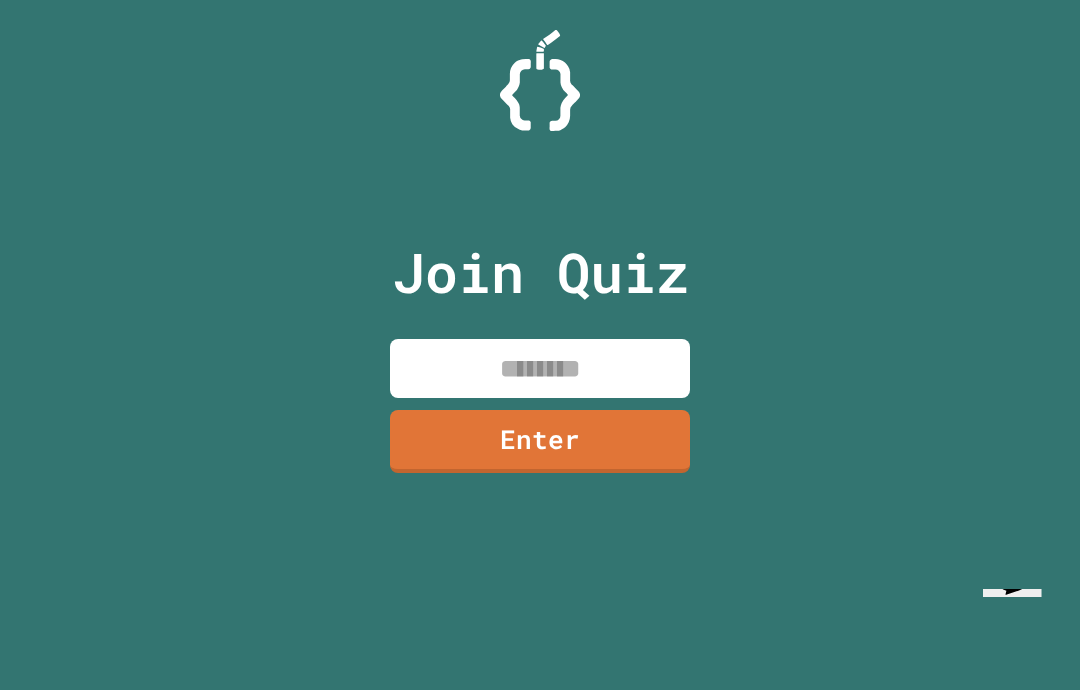 click at bounding box center [540, 368] 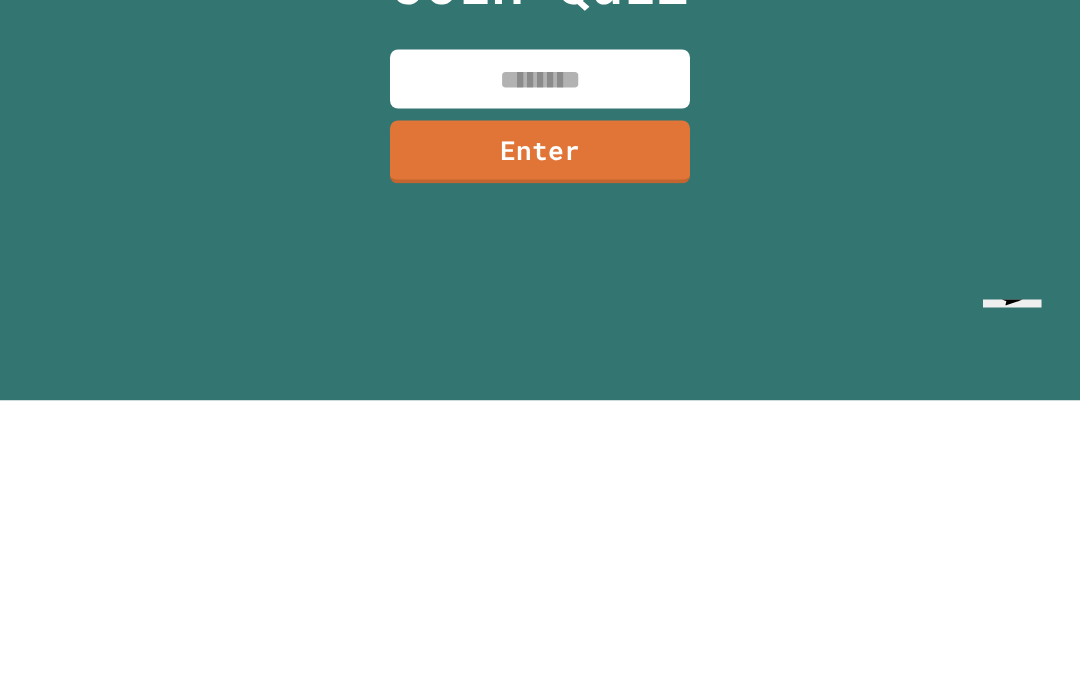 type on "*" 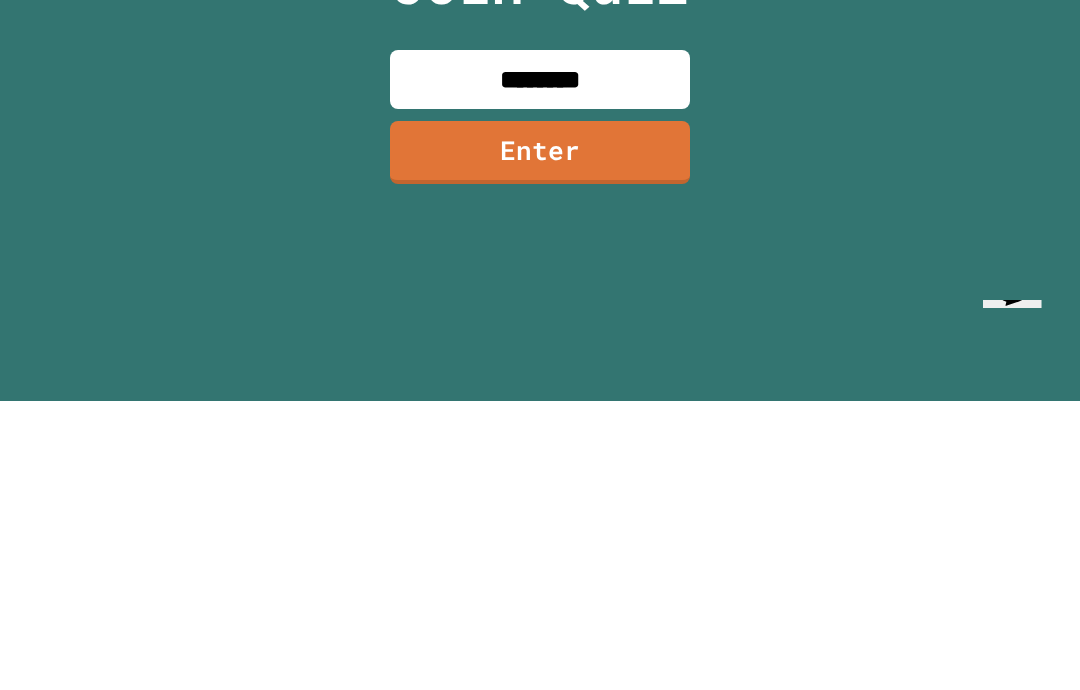 type on "********" 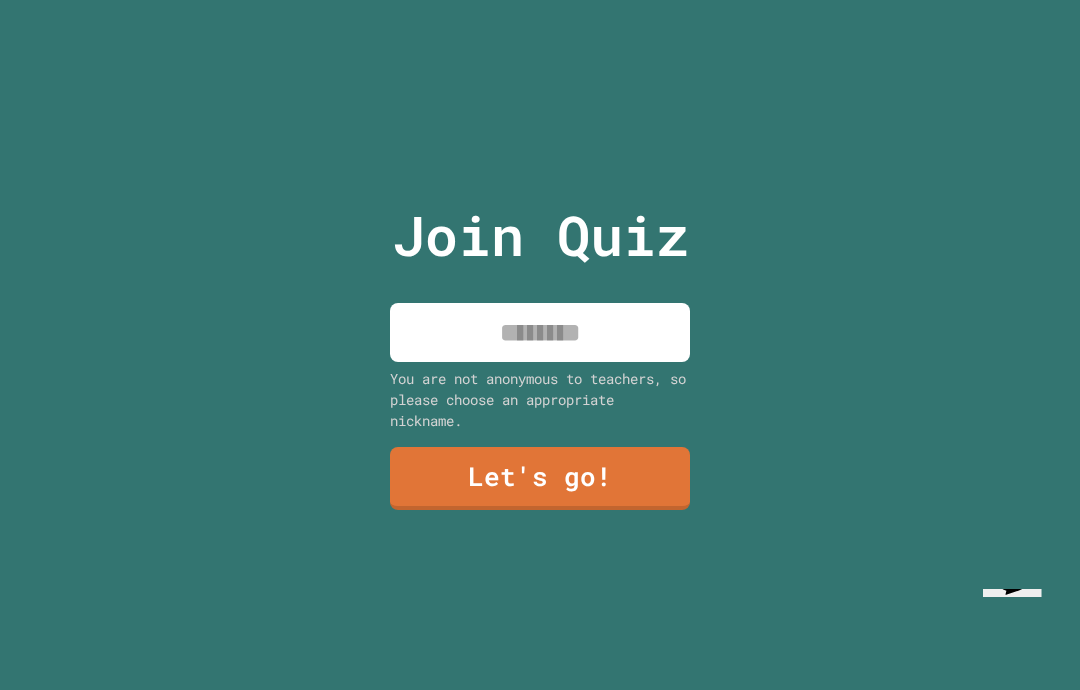 click at bounding box center [540, 332] 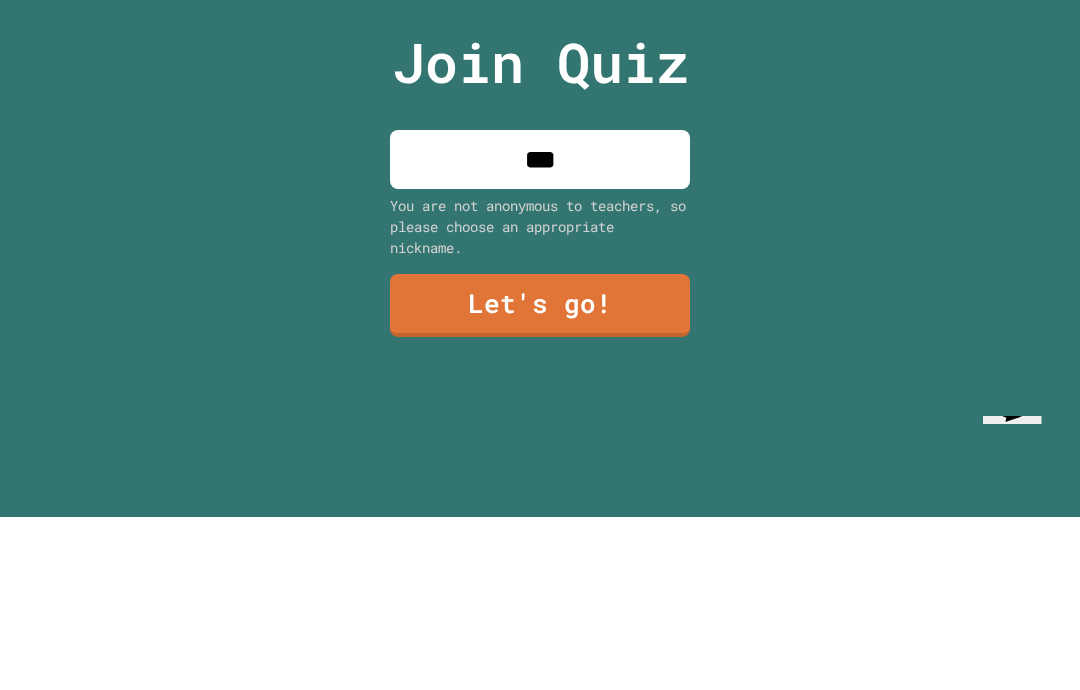 type on "****" 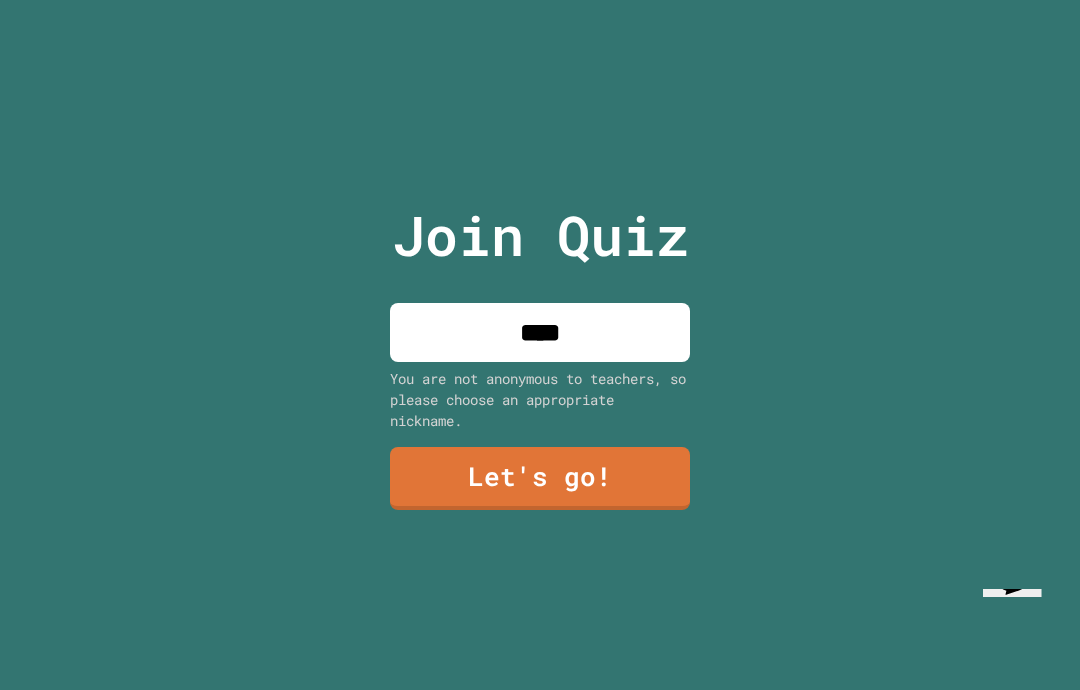 click on "Let's go!" at bounding box center (540, 478) 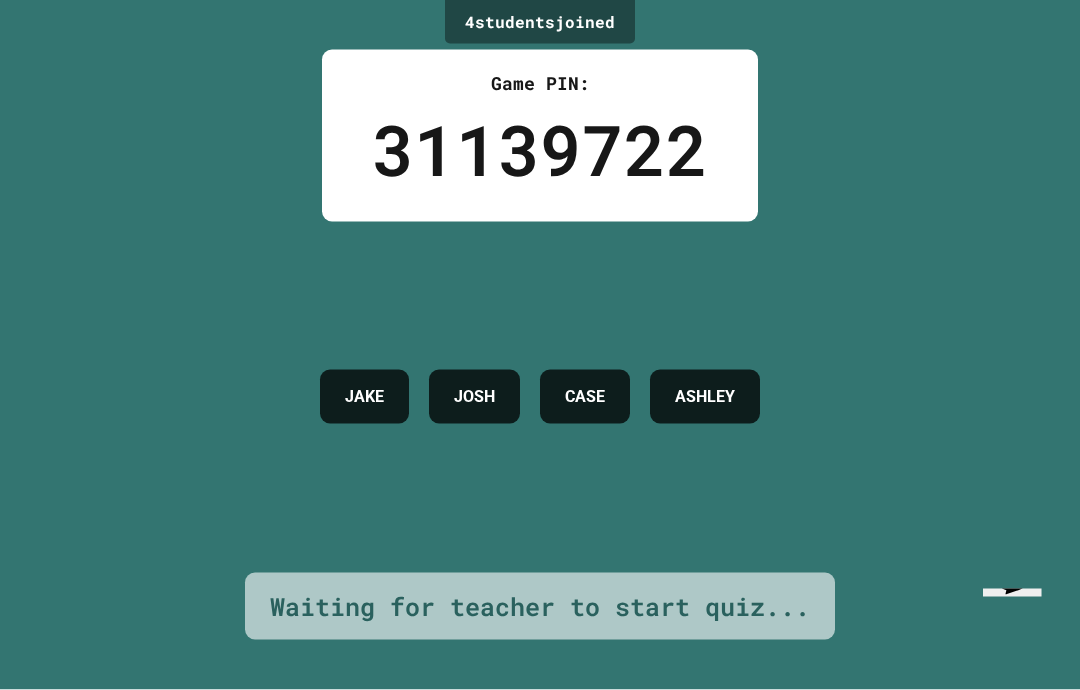 scroll, scrollTop: 18, scrollLeft: 0, axis: vertical 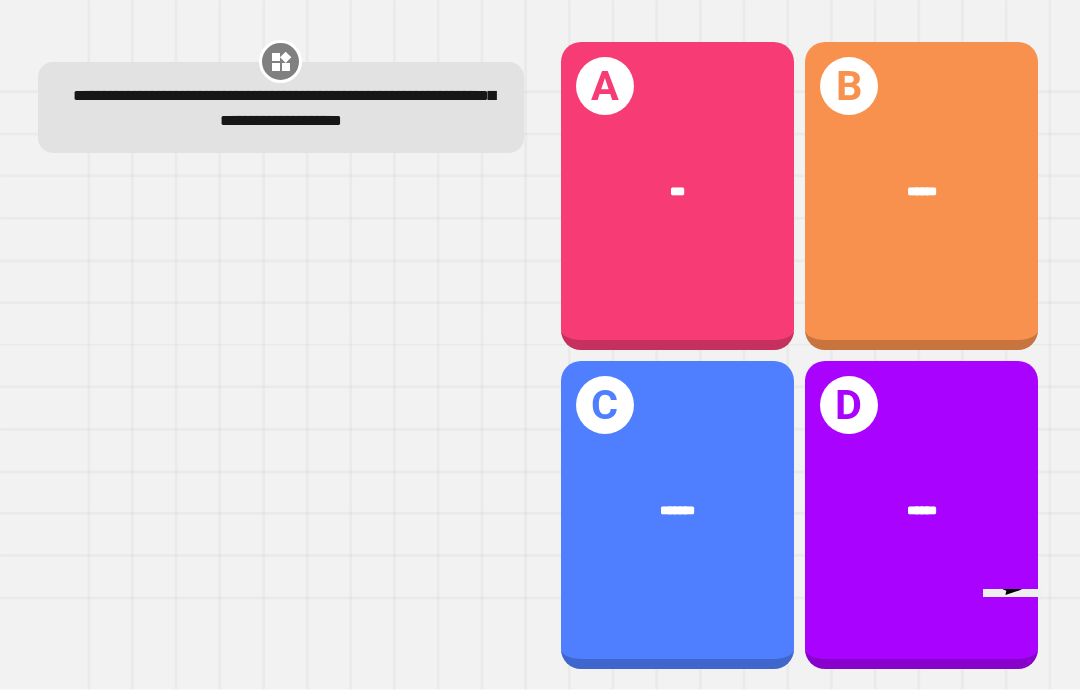 click on "B ******" at bounding box center [921, 196] 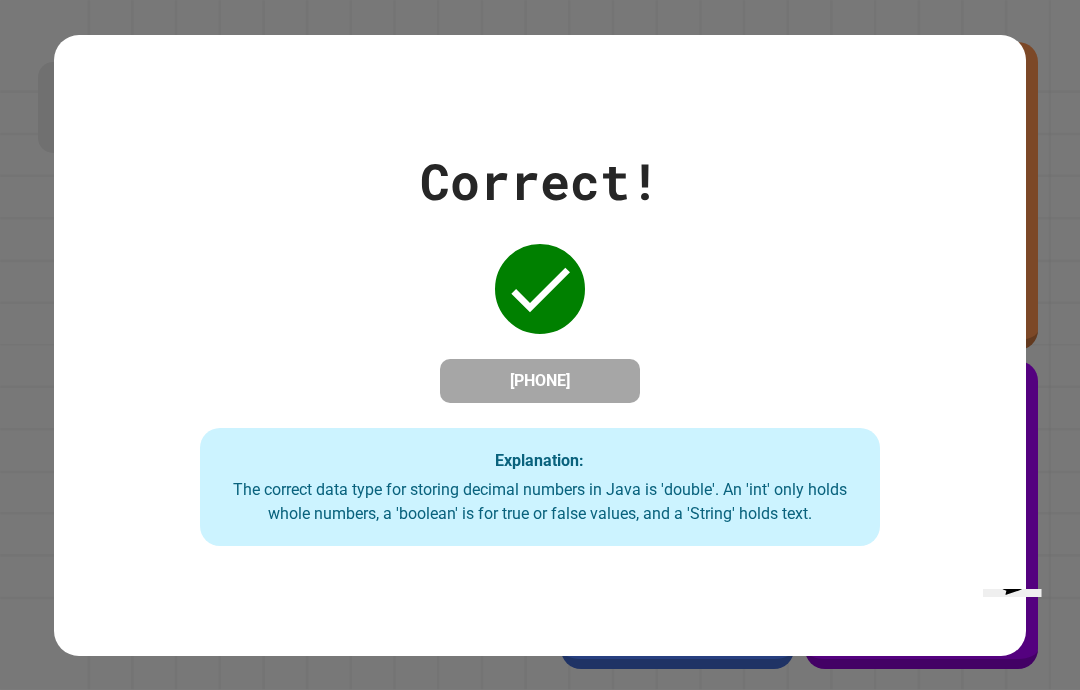 scroll, scrollTop: 0, scrollLeft: 0, axis: both 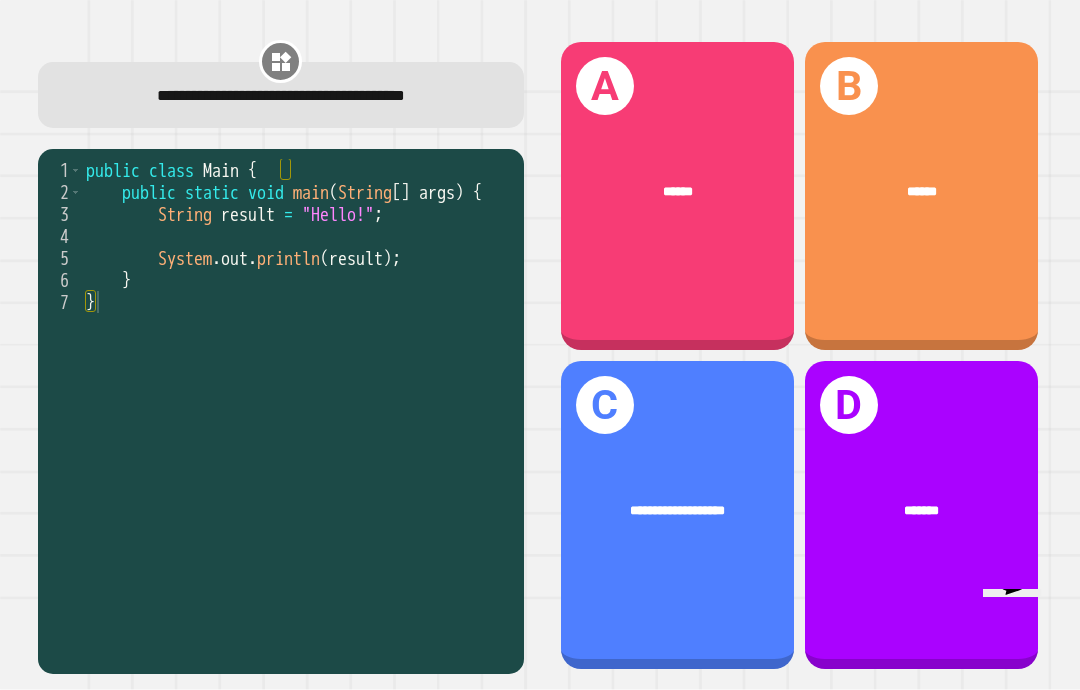 click on "A ******" at bounding box center (677, 196) 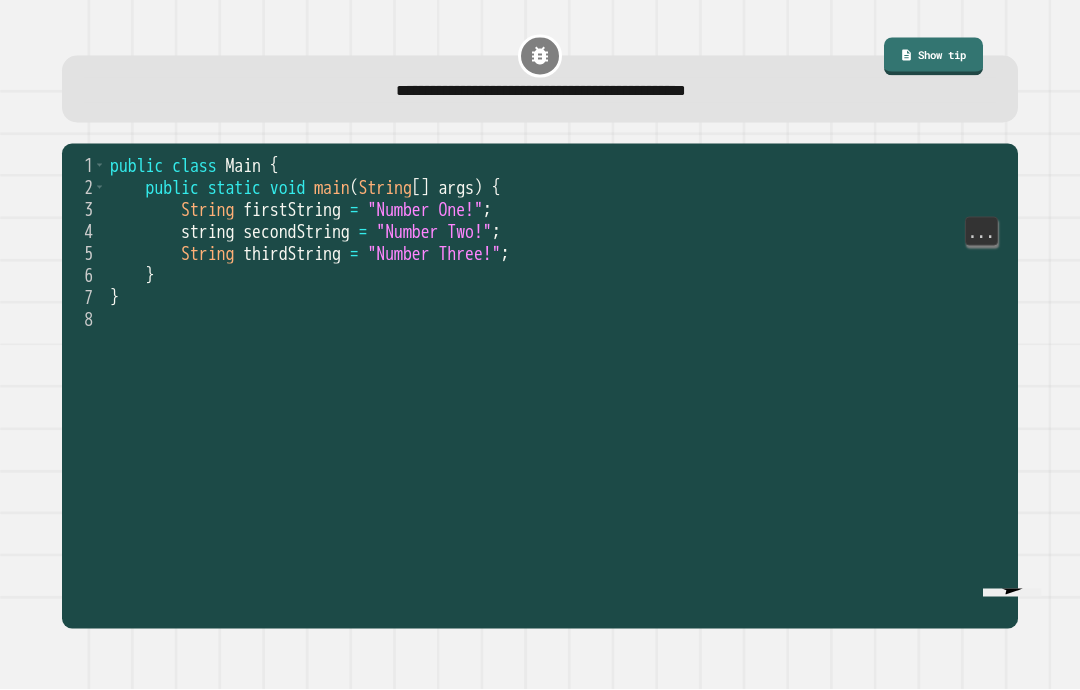 scroll, scrollTop: 40, scrollLeft: 0, axis: vertical 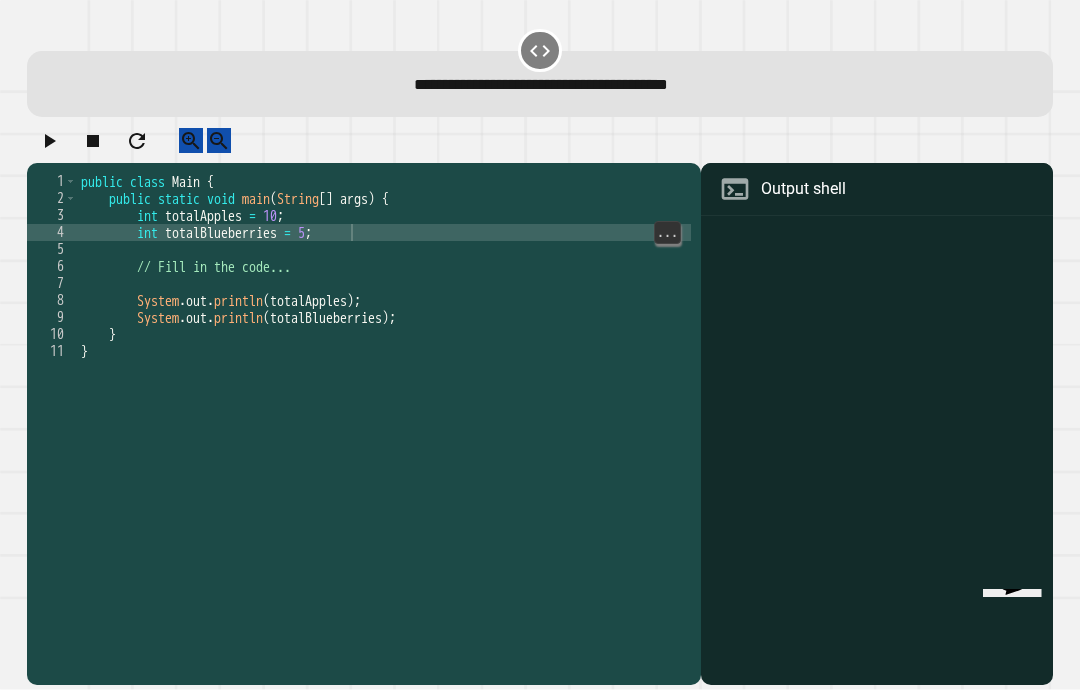 click on "public   class   Main   {      public   static   void   main ( String [ ]   args )   {           int   totalApples   =   10 ;           int   totalBlueberries   =   5 ;                     // Fill in the code...                     System . out . println ( totalApples ) ;           System . out . println ( totalBlueberries ) ;      } }" at bounding box center [384, 462] 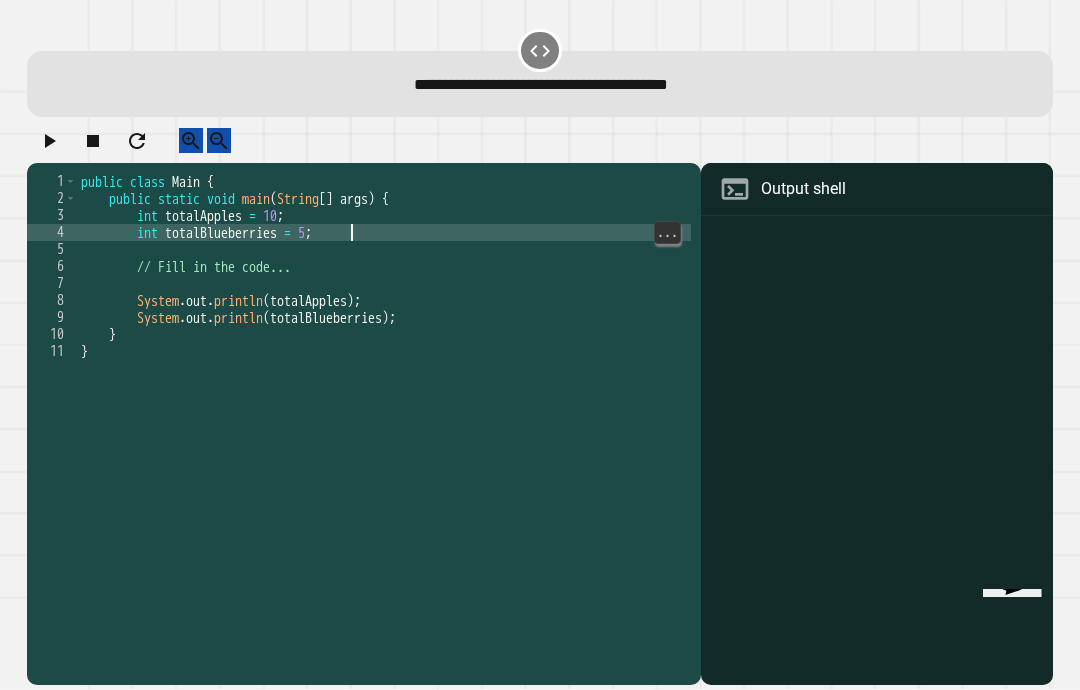 scroll, scrollTop: 40, scrollLeft: 0, axis: vertical 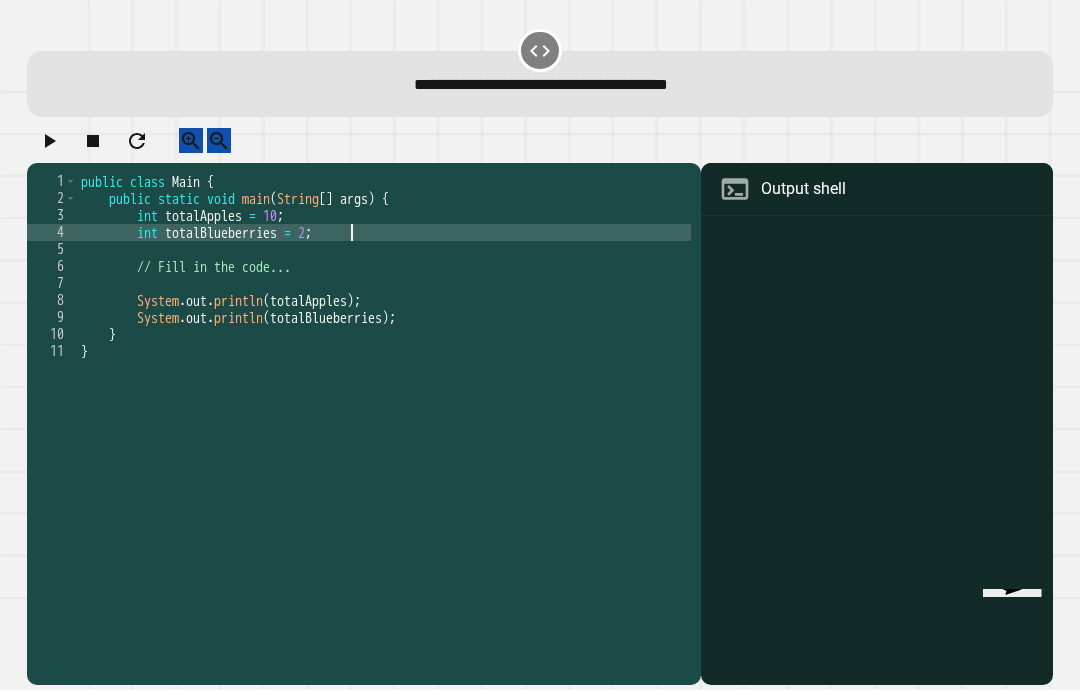 type on "**********" 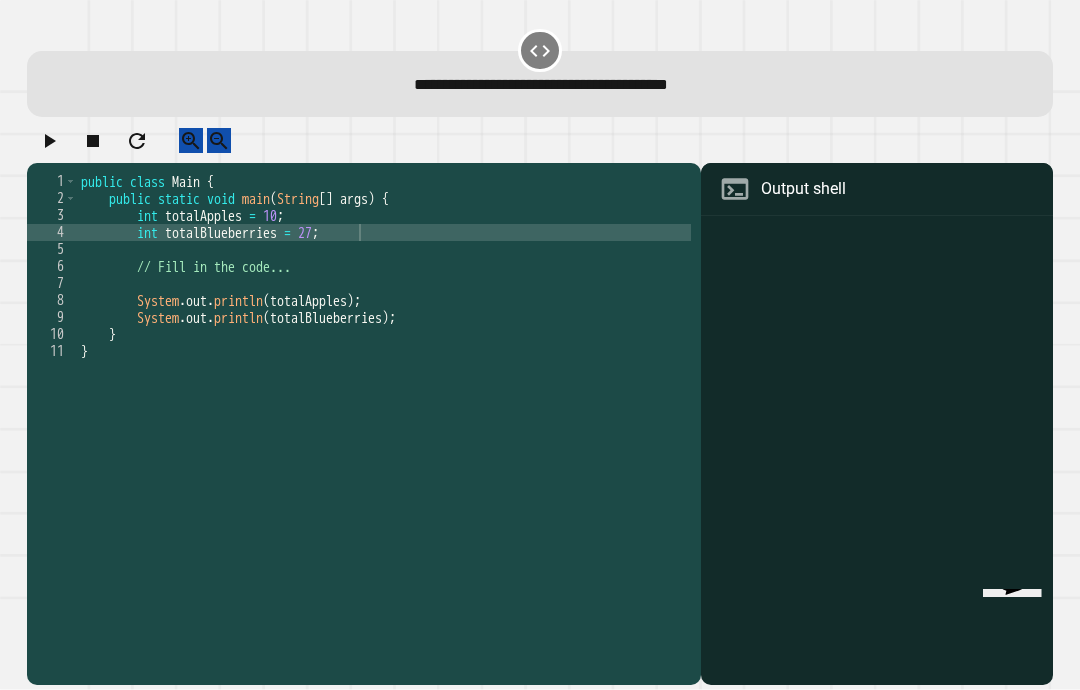 click 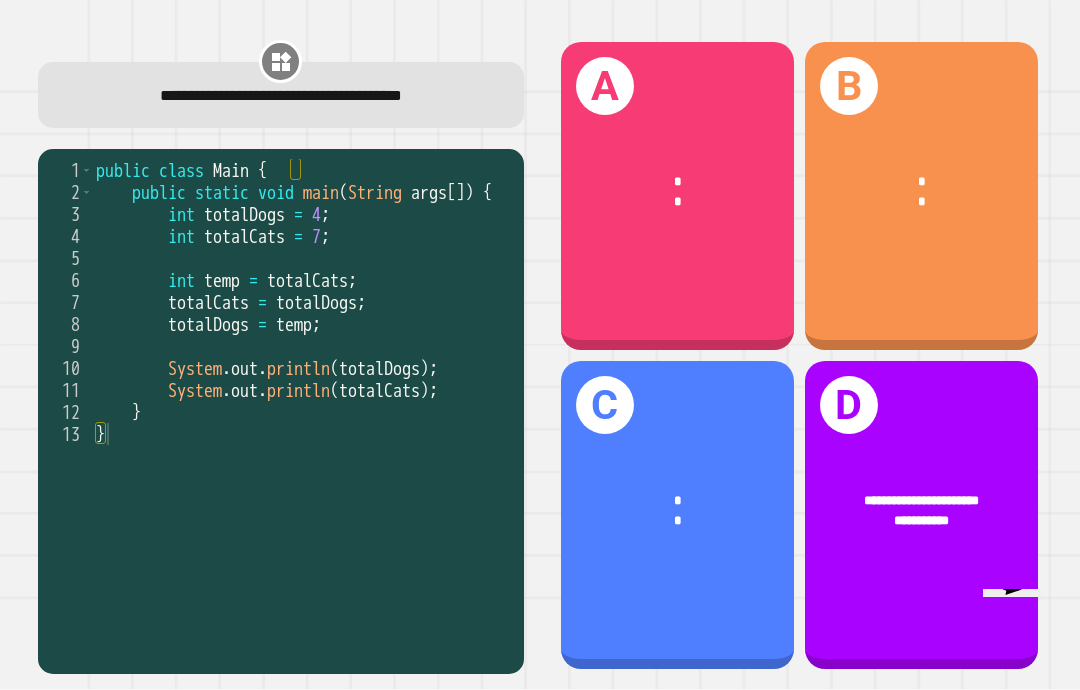 click on "*" at bounding box center [921, 181] 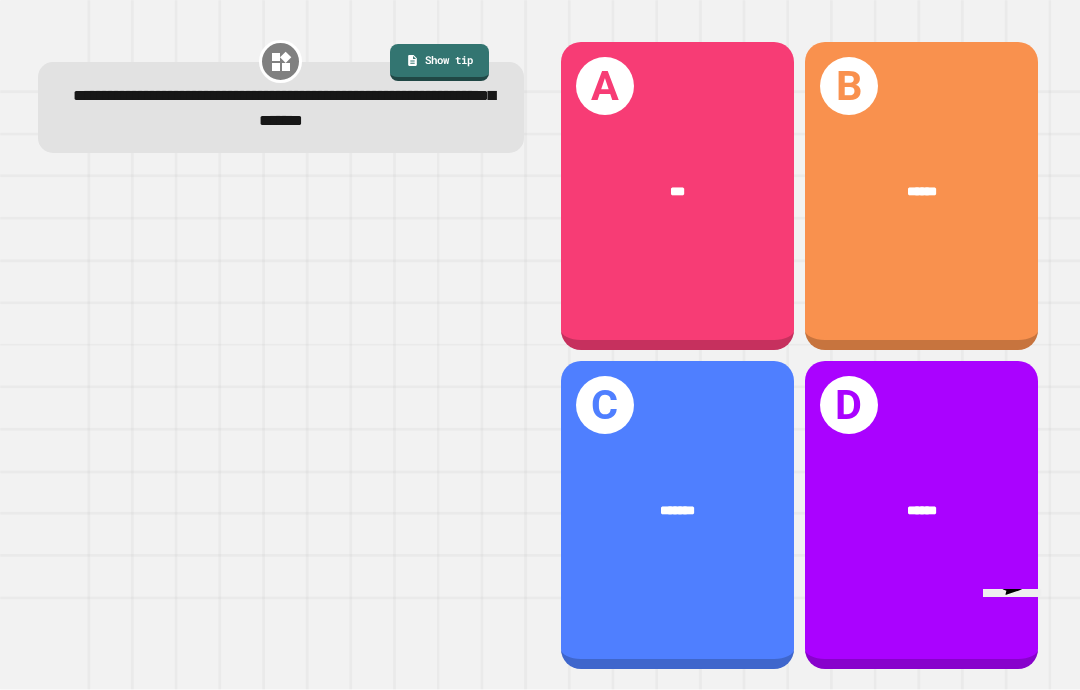 click on "C *******" at bounding box center (677, 515) 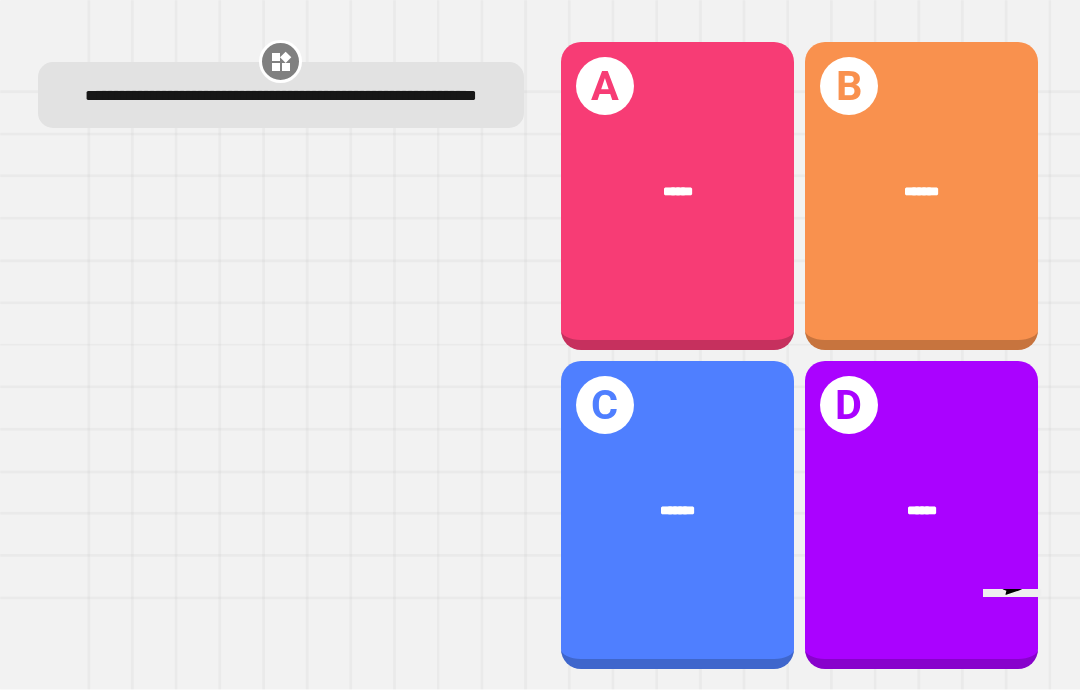 click on "A ******" at bounding box center (677, 196) 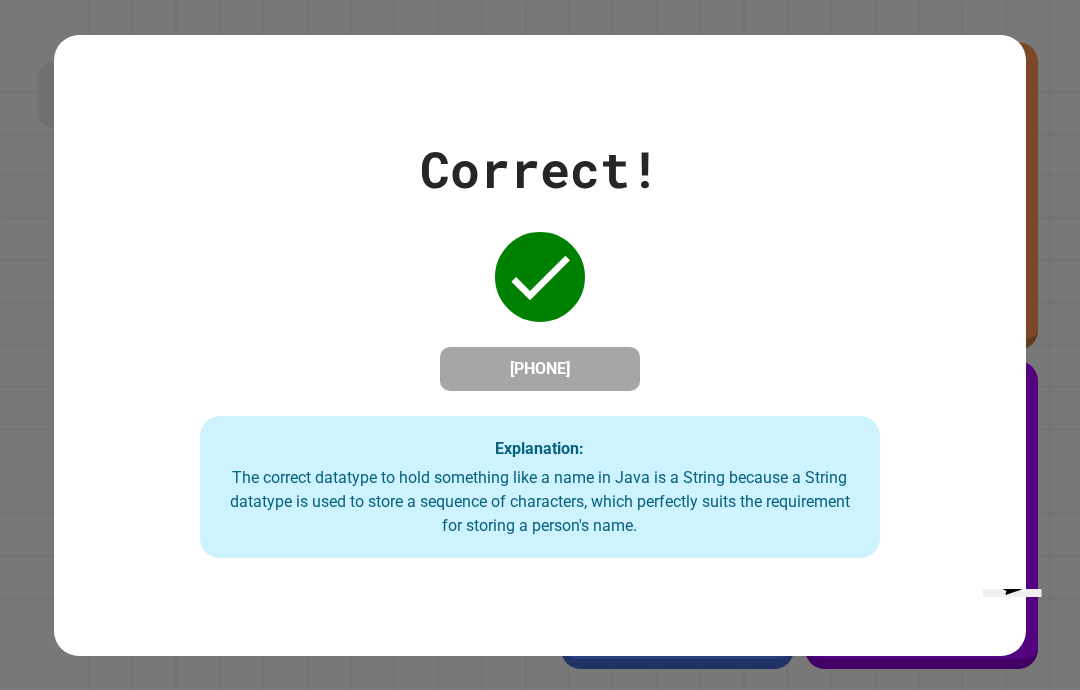 click on "Correct!   [PHONE] Explanation:   The correct datatype to hold something like a name in Java is a String because a String datatype is used to store a sequence of characters, which perfectly suits the requirement for storing a person's name." at bounding box center [540, 345] 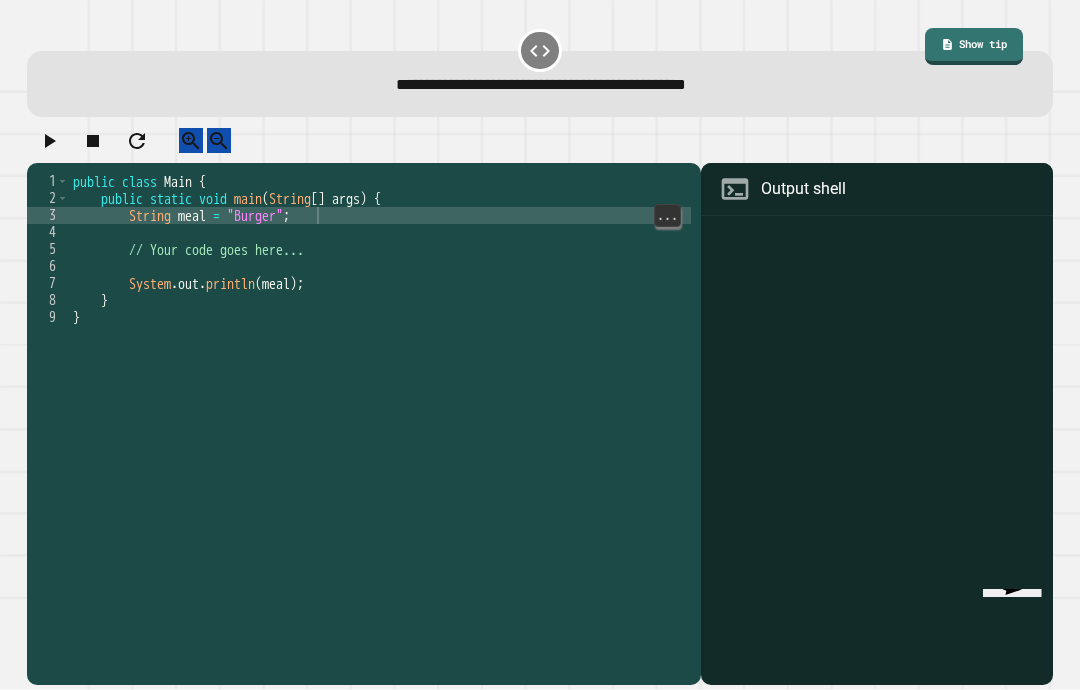 click on "public   class   Main   {      public   static   void   main ( String [ ]   args )   {           String   meal   =   "Burger" ;                     // Your code goes here...                     System . out . println ( meal ) ;      } }" at bounding box center (380, 462) 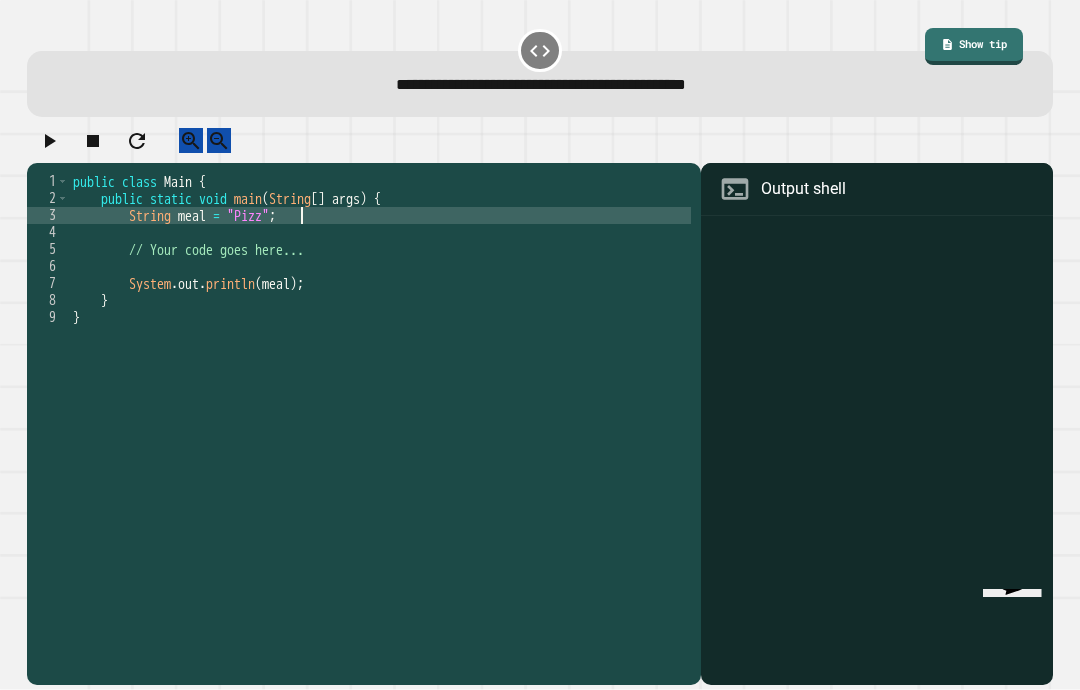 type on "**********" 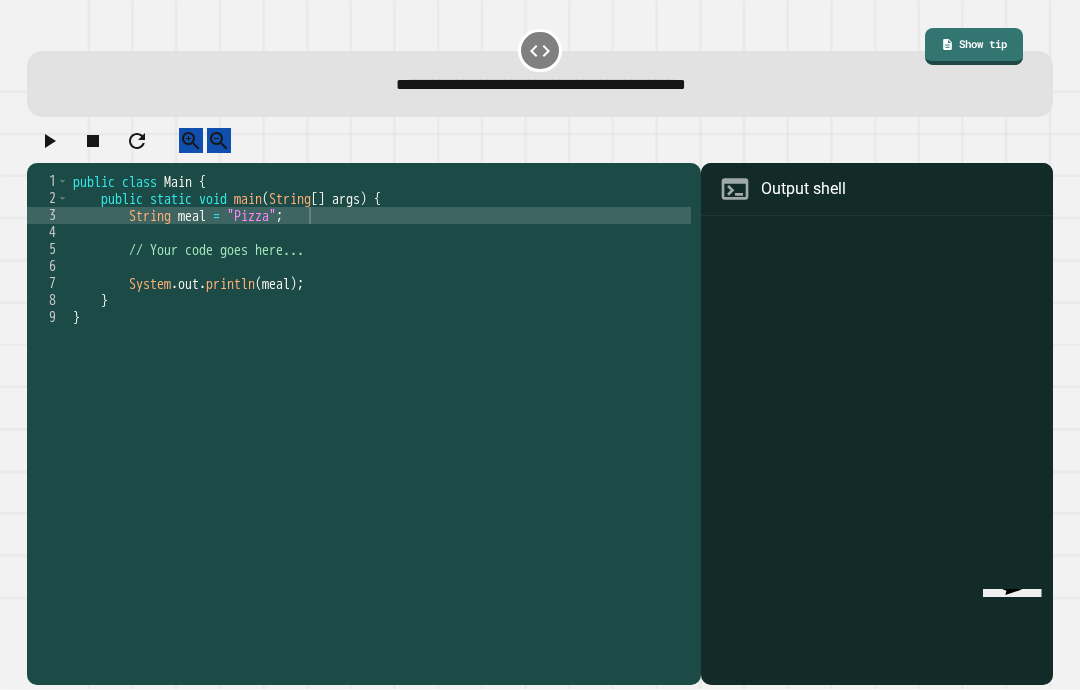 click at bounding box center [49, 140] 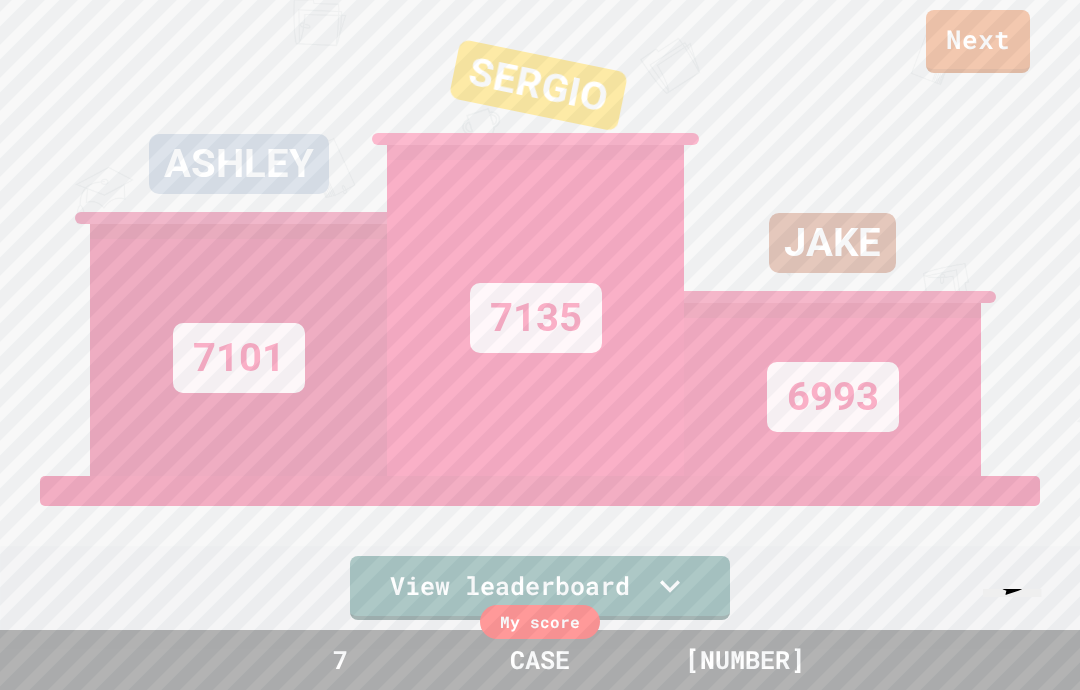 scroll, scrollTop: 0, scrollLeft: 0, axis: both 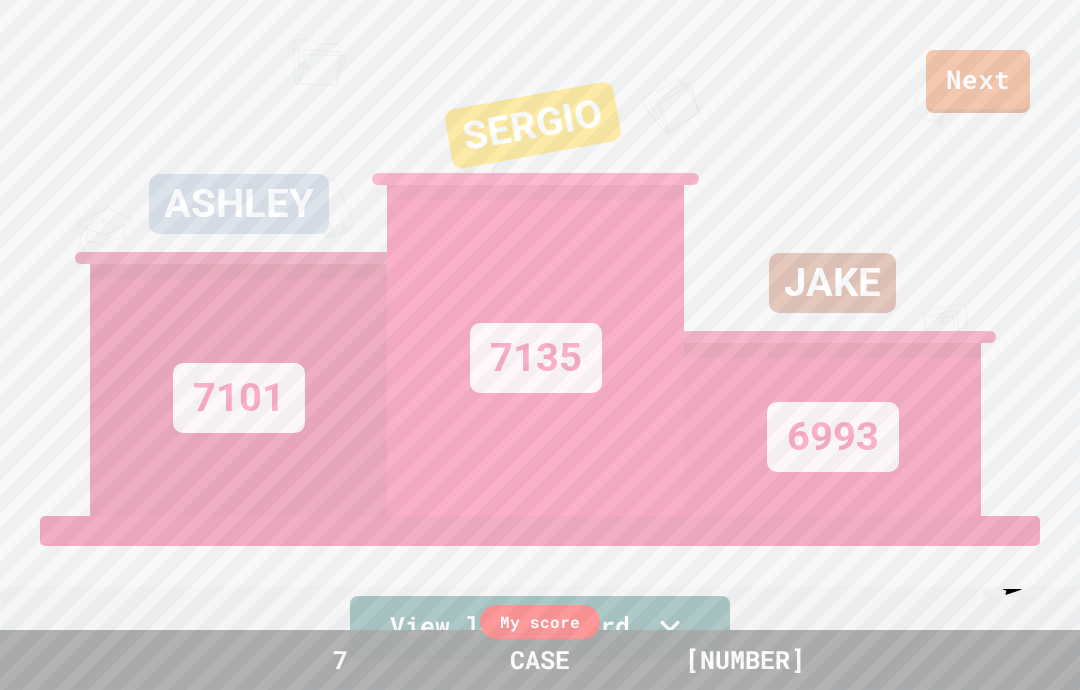 click on "[FIRST] [NUMBER]" at bounding box center [832, 266] 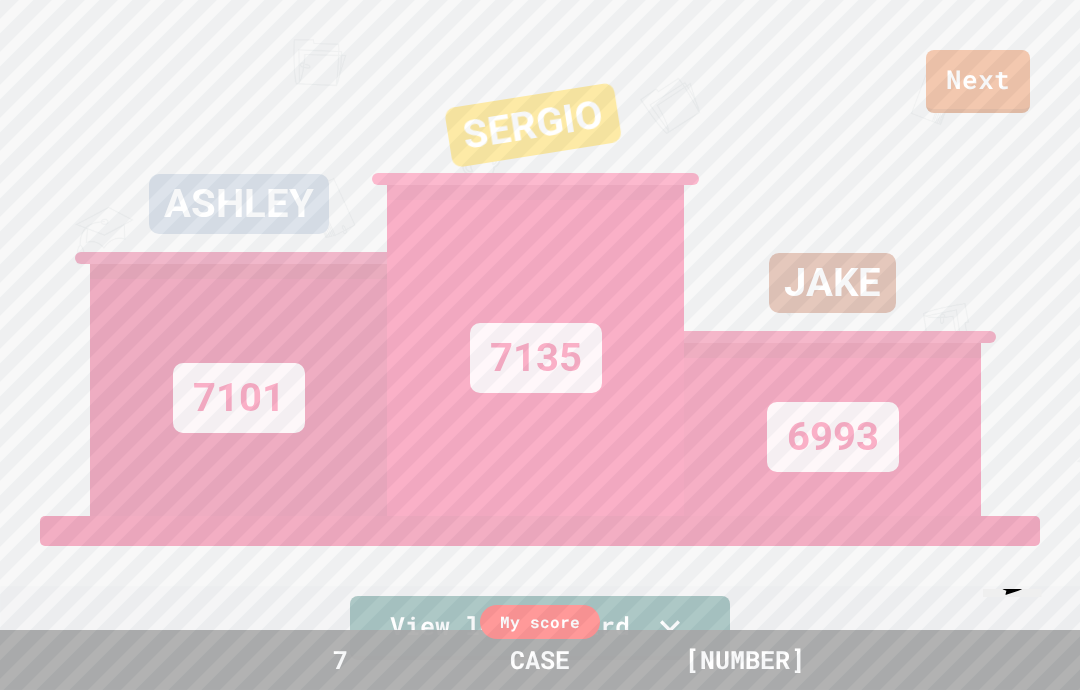 click on "Next" at bounding box center [978, 81] 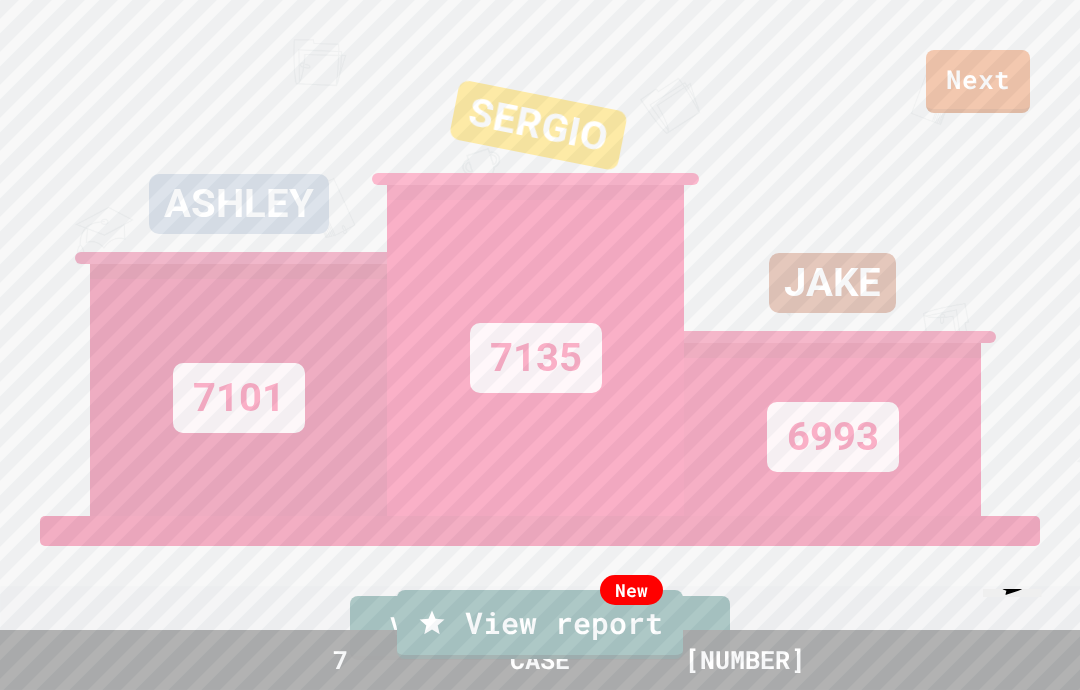 click on "Exit" at bounding box center [981, 741] 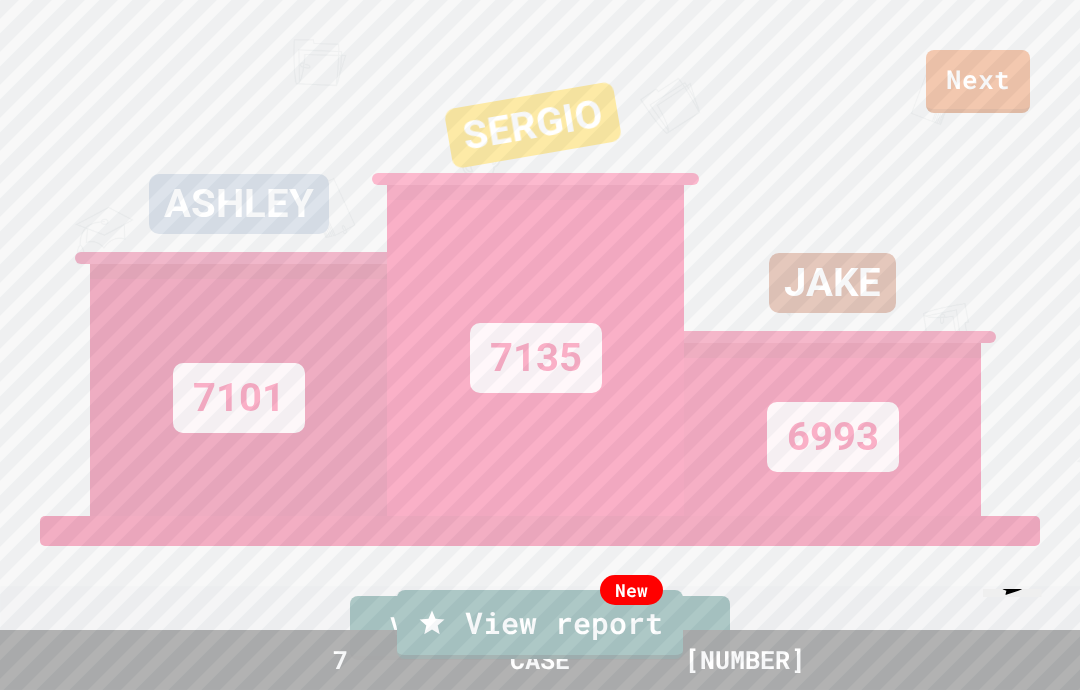 click 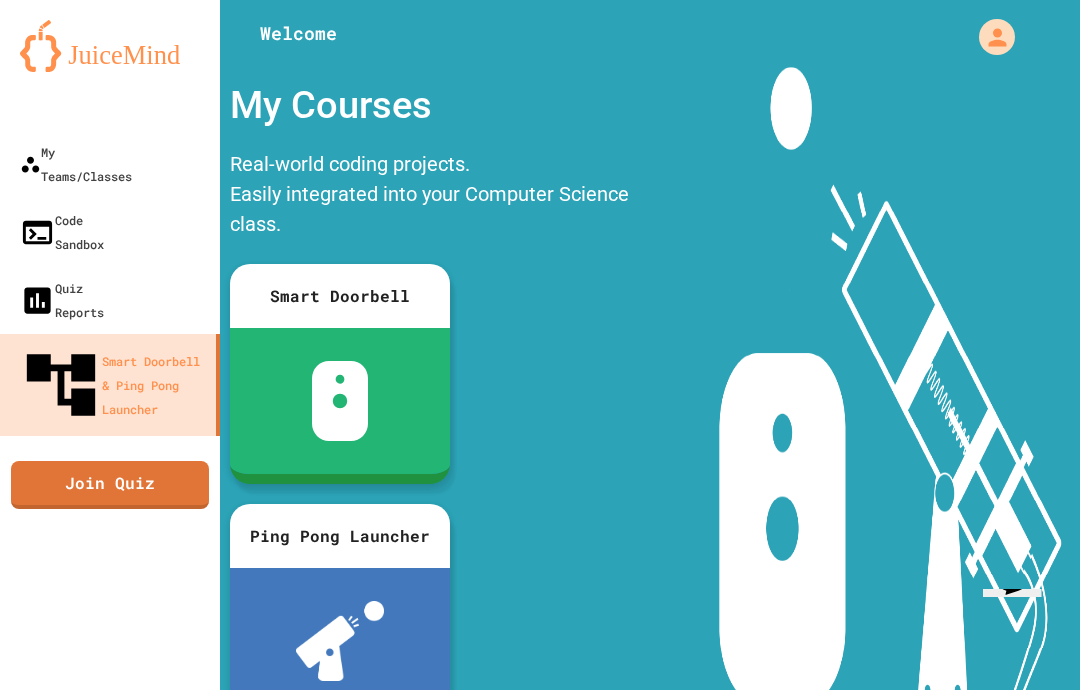 click on "Join Quiz" at bounding box center (110, 485) 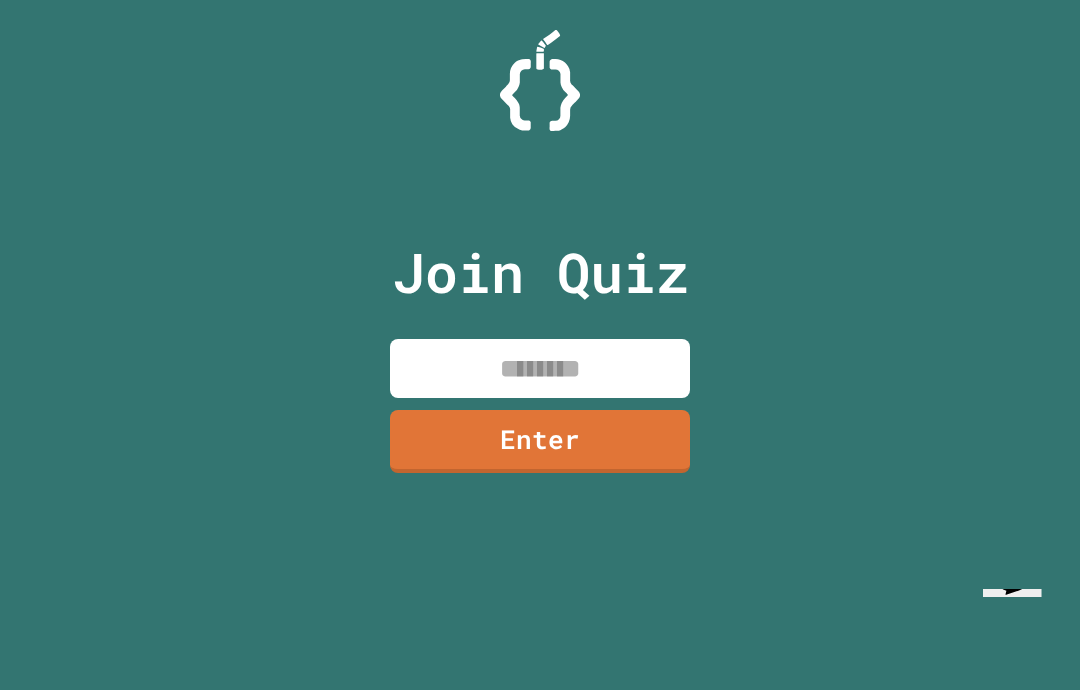 click at bounding box center (540, 368) 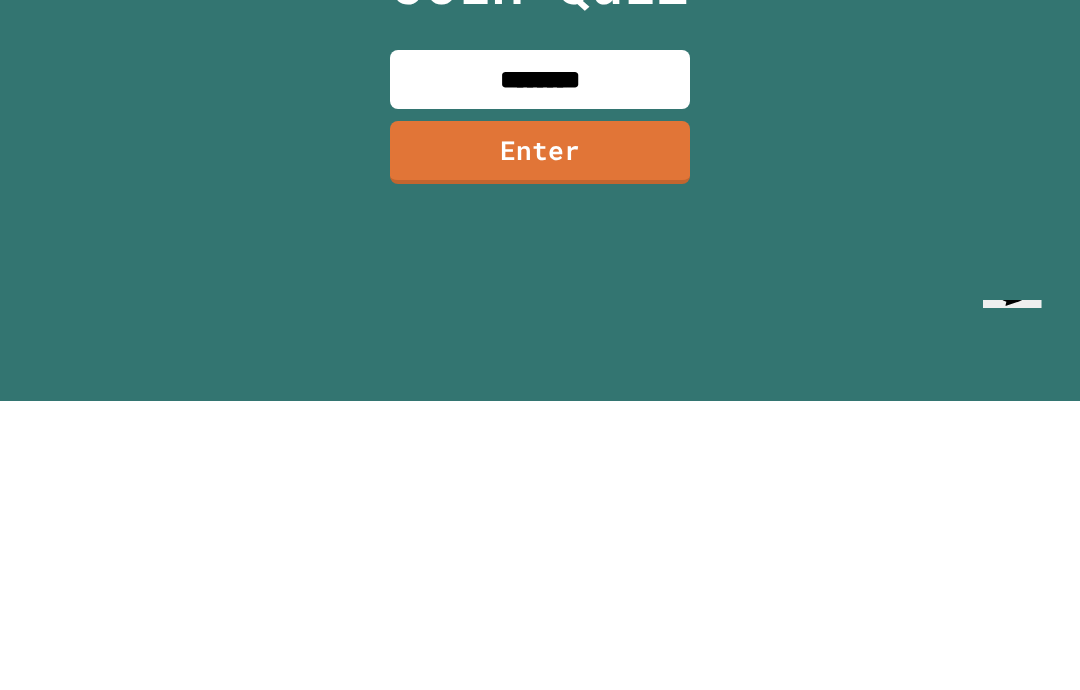 type on "********" 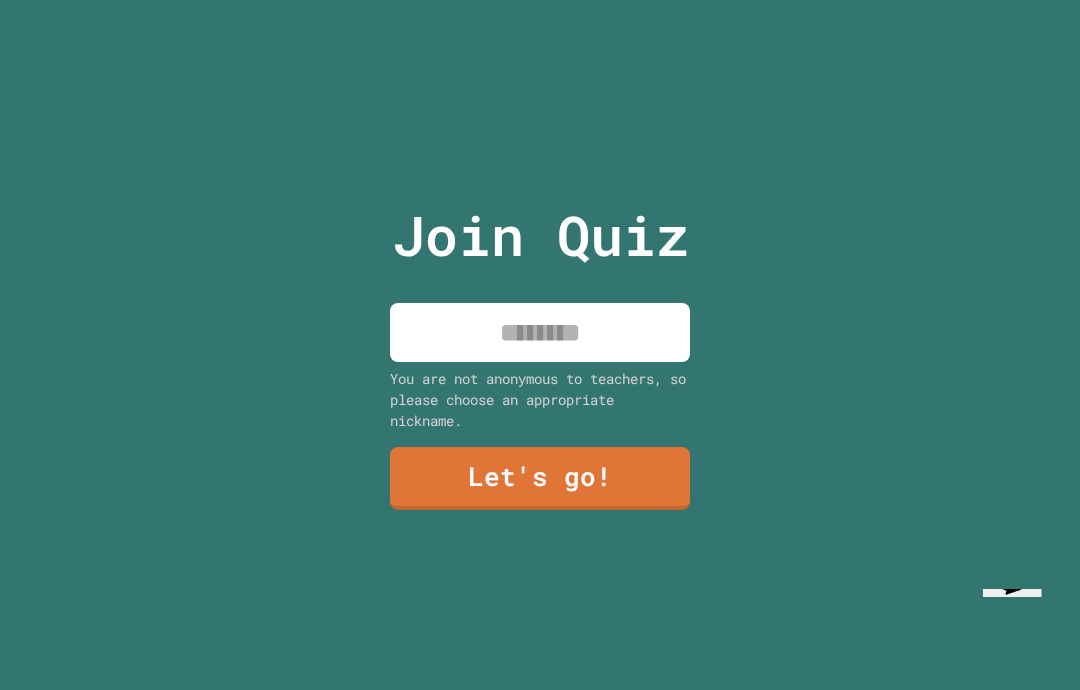 click at bounding box center [540, 332] 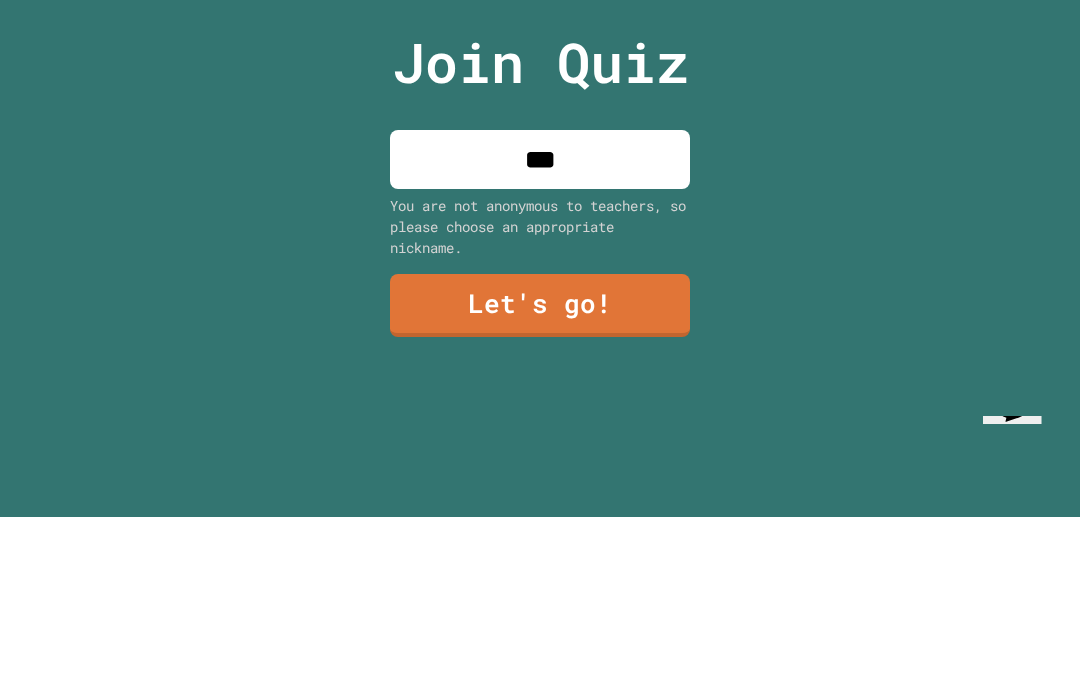 type on "****" 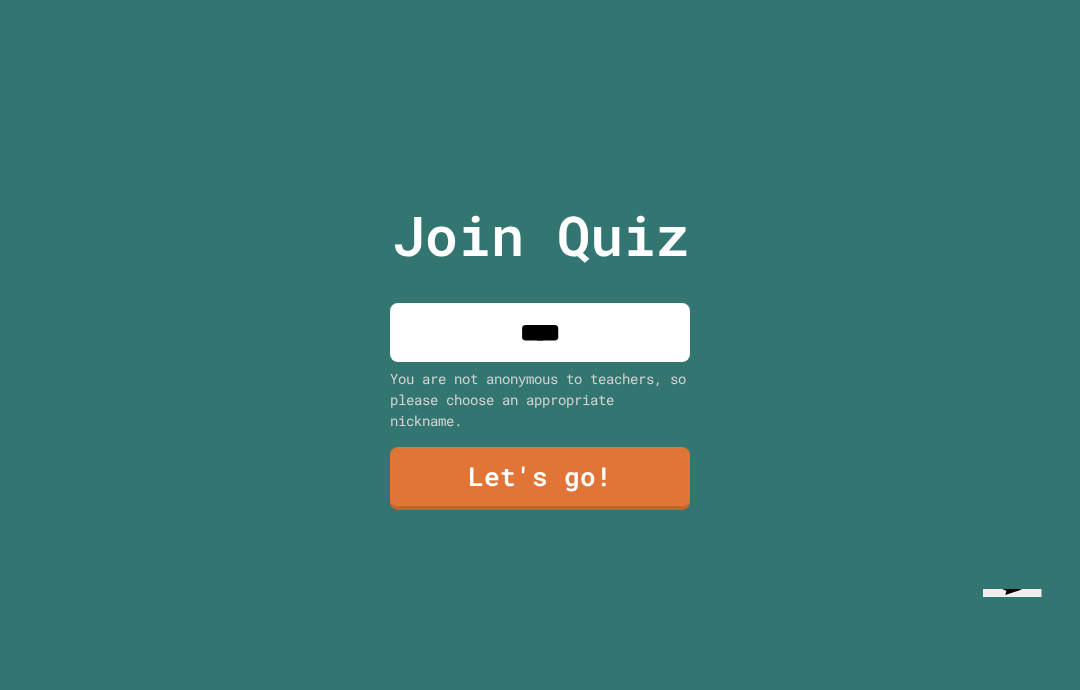 click on "Let's go!" at bounding box center (540, 478) 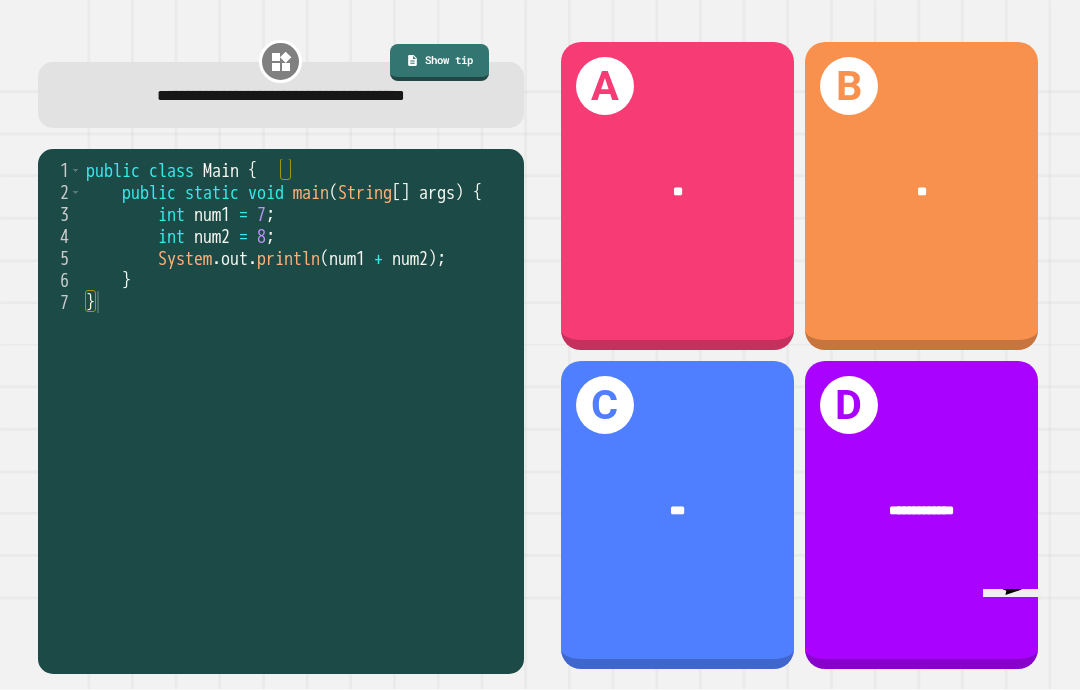click on "A **" at bounding box center [677, 196] 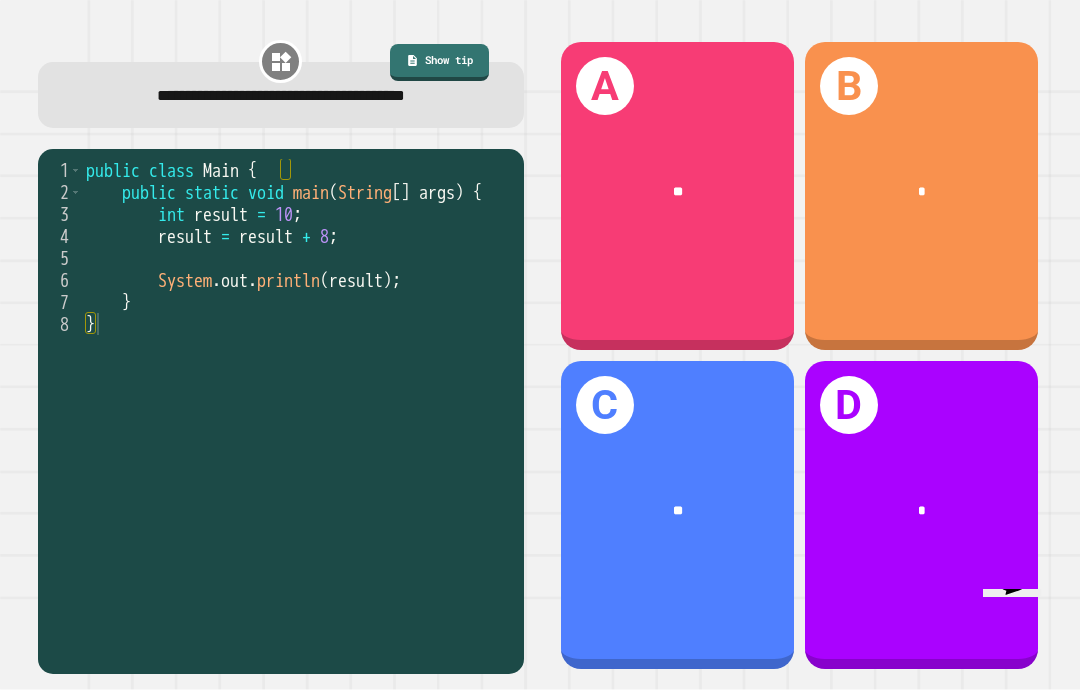 click on "**" at bounding box center (677, 510) 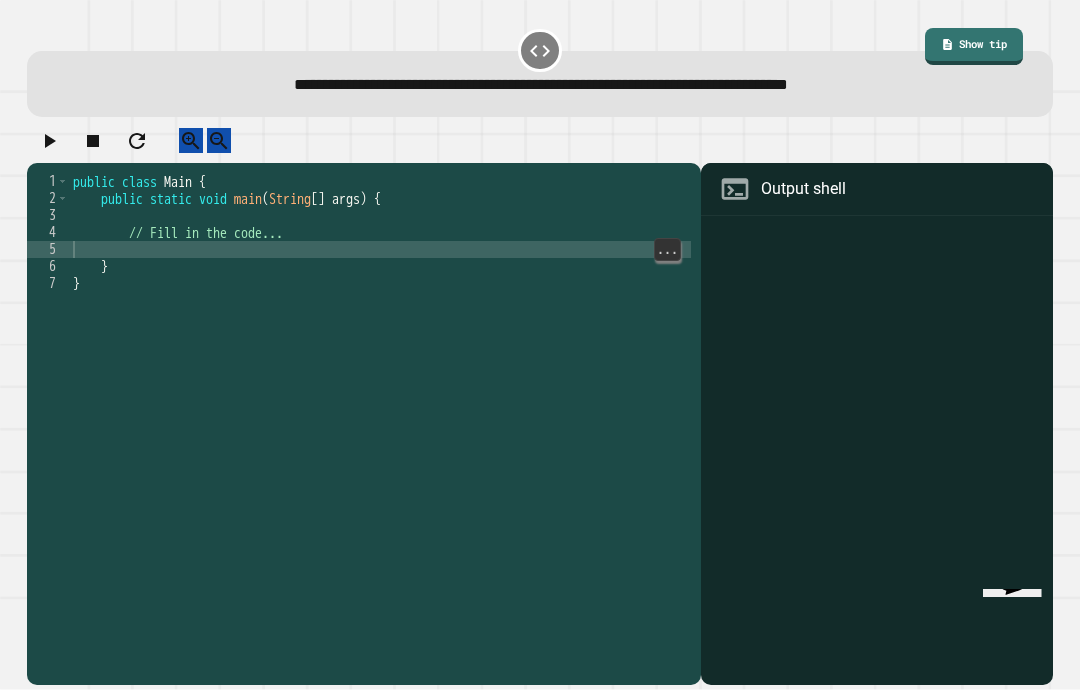 click on "public   class   Main   {      public   static   void   main ( String [ ]   args )   {           // Fill in the code...      } }" at bounding box center (380, 462) 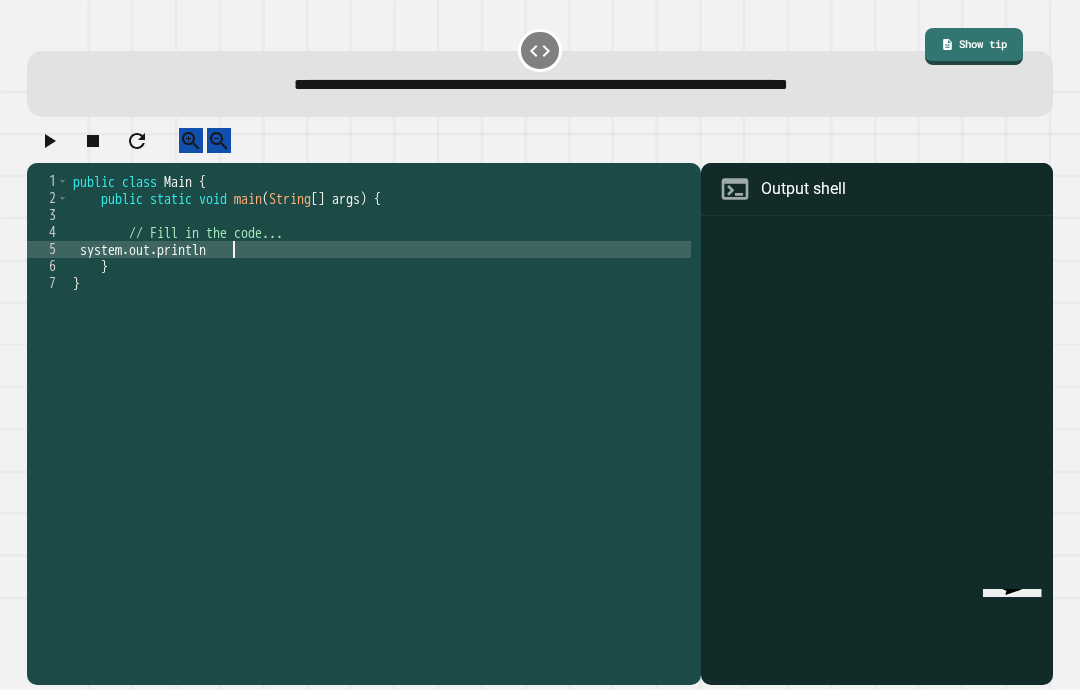 scroll, scrollTop: 18, scrollLeft: 73, axis: both 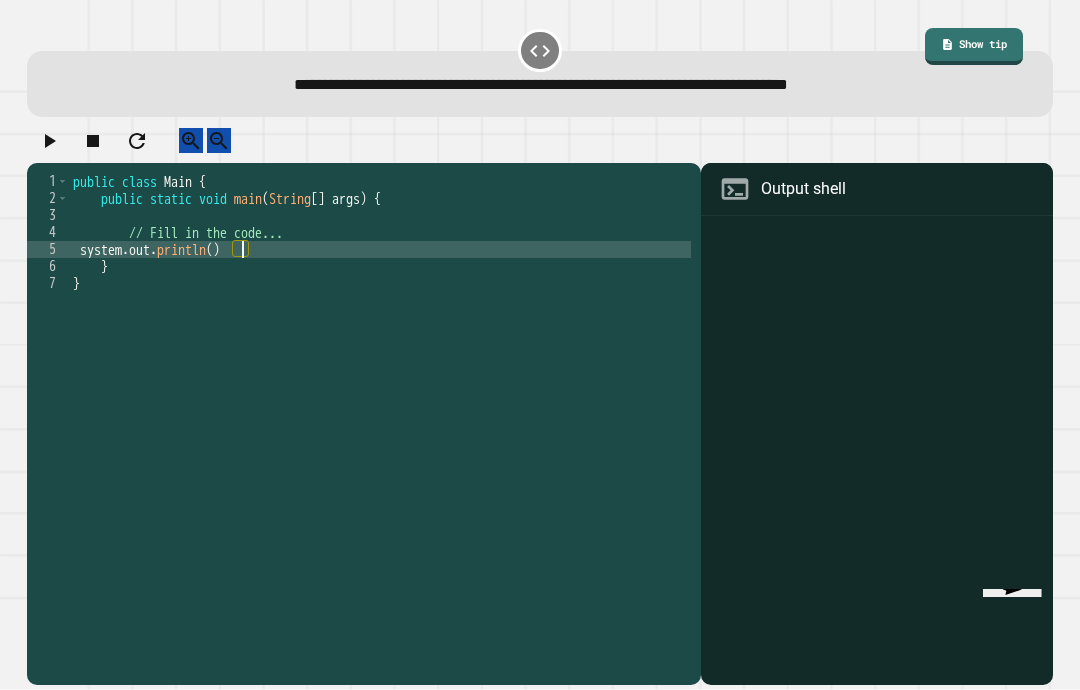type on "**********" 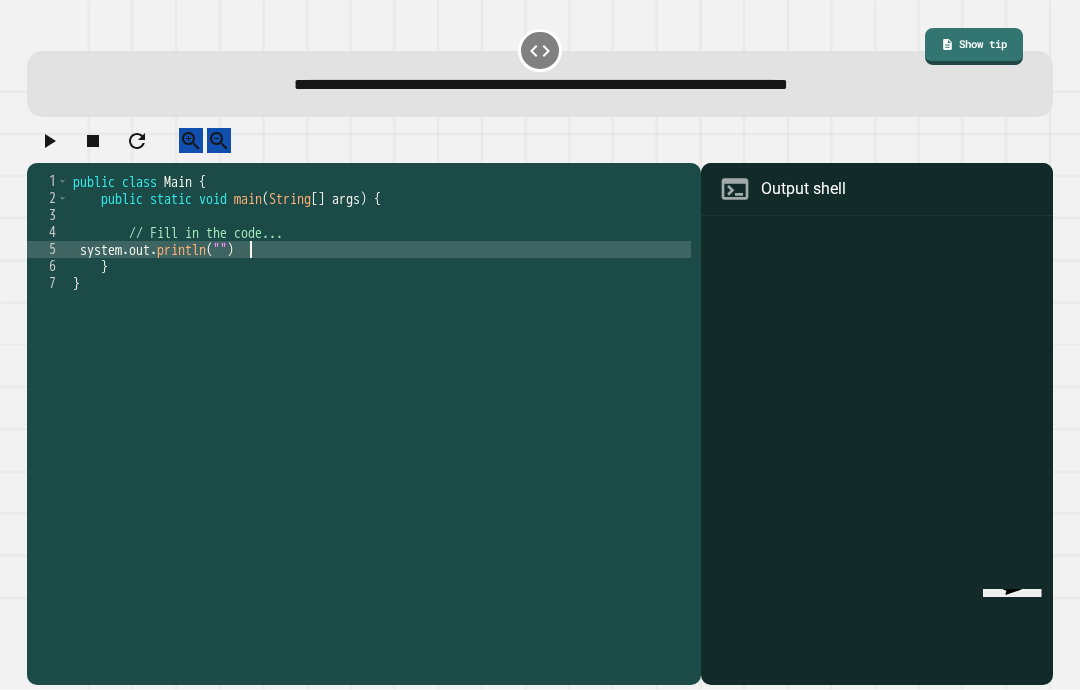 scroll, scrollTop: 18, scrollLeft: 70, axis: both 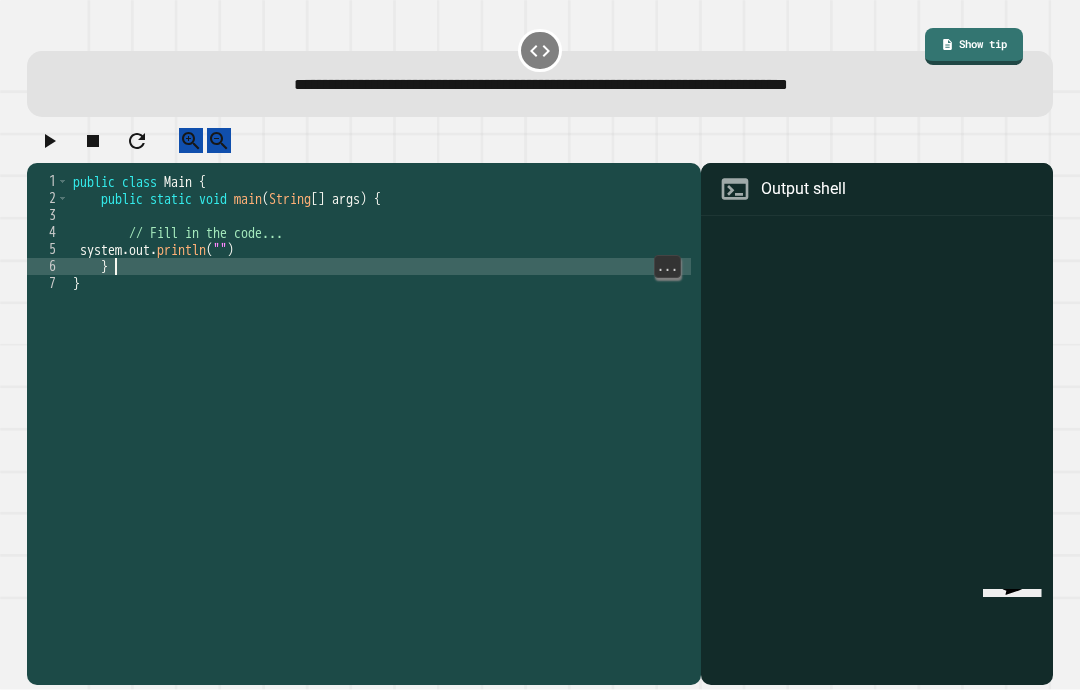click on "public   class   Main   {      public   static   void   main ( String [ ]   args )   {           // Fill in the code...   system . out . println ( "" )      }" at bounding box center (380, 462) 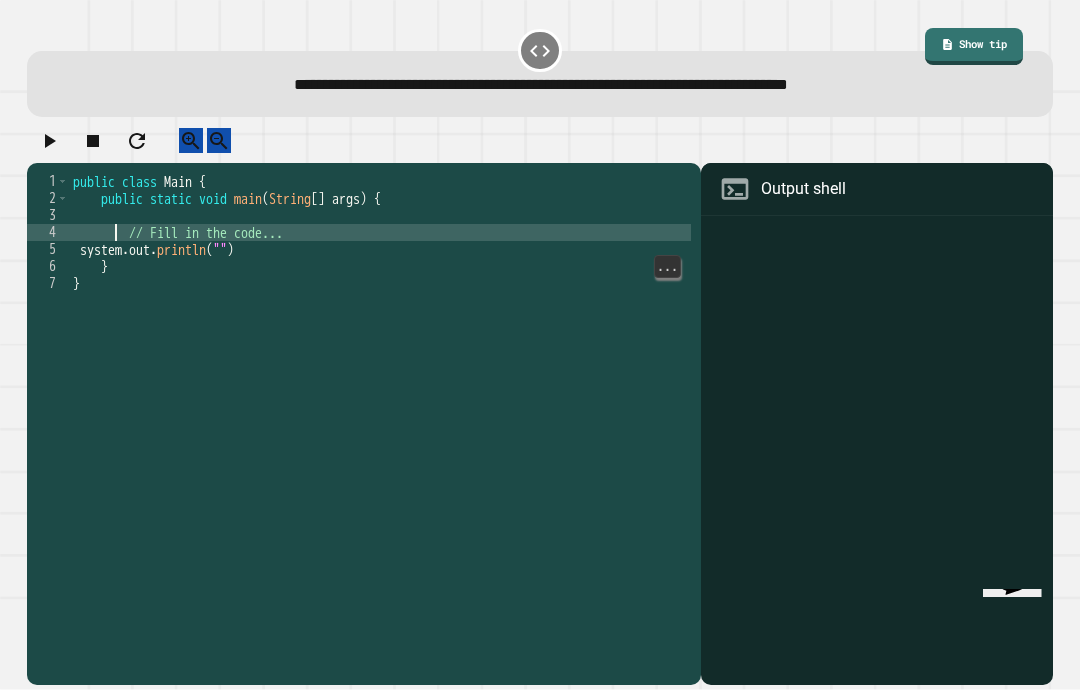 scroll, scrollTop: 37, scrollLeft: 70, axis: both 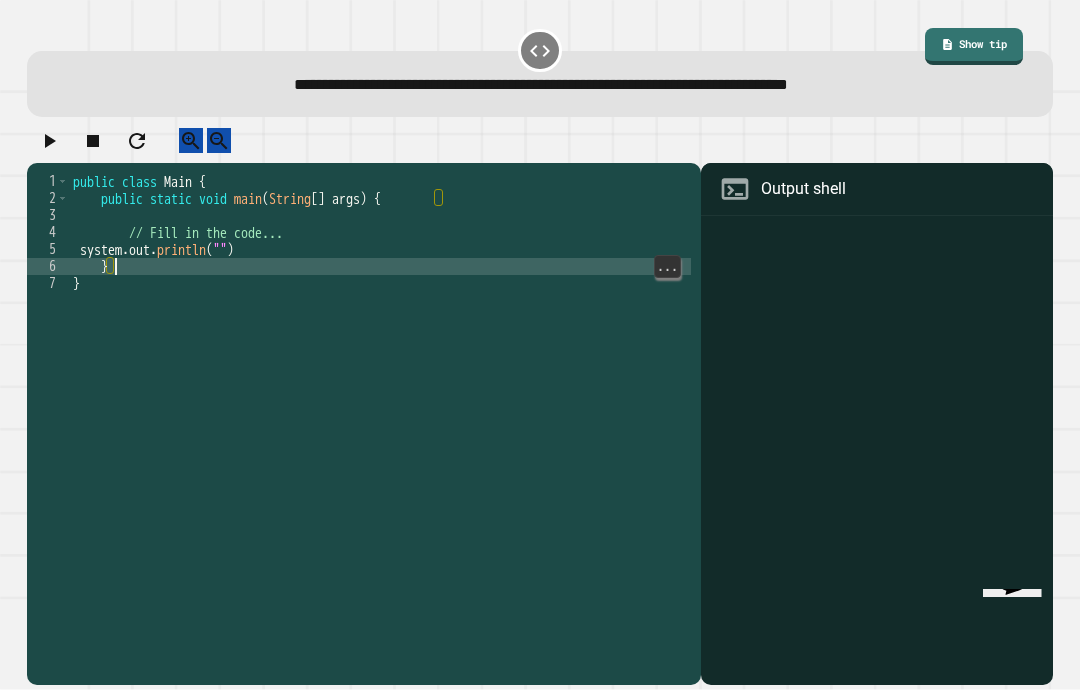 click on "public   class   Main   {      public   static   void   main ( String [ ]   args )   {           // Fill in the code...   system . out . println ( "" )      }" at bounding box center (380, 462) 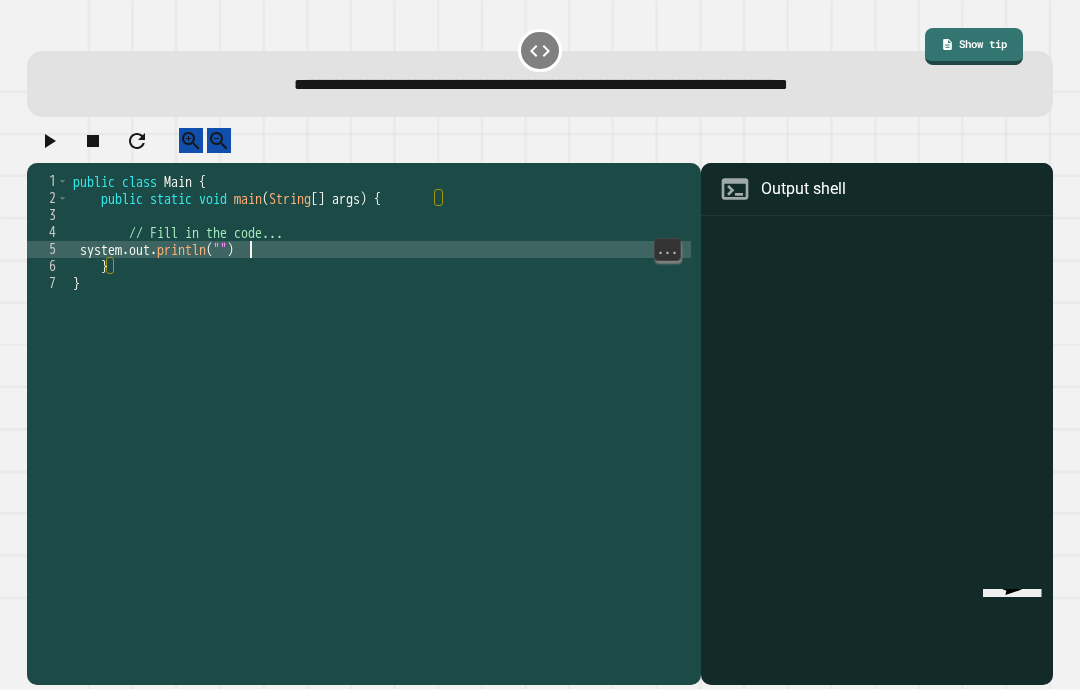 click on "public   class   Main   {      public   static   void   main ( String [ ]   args )   {           // Fill in the code...   system . out . println ( "" )      }" at bounding box center [380, 462] 